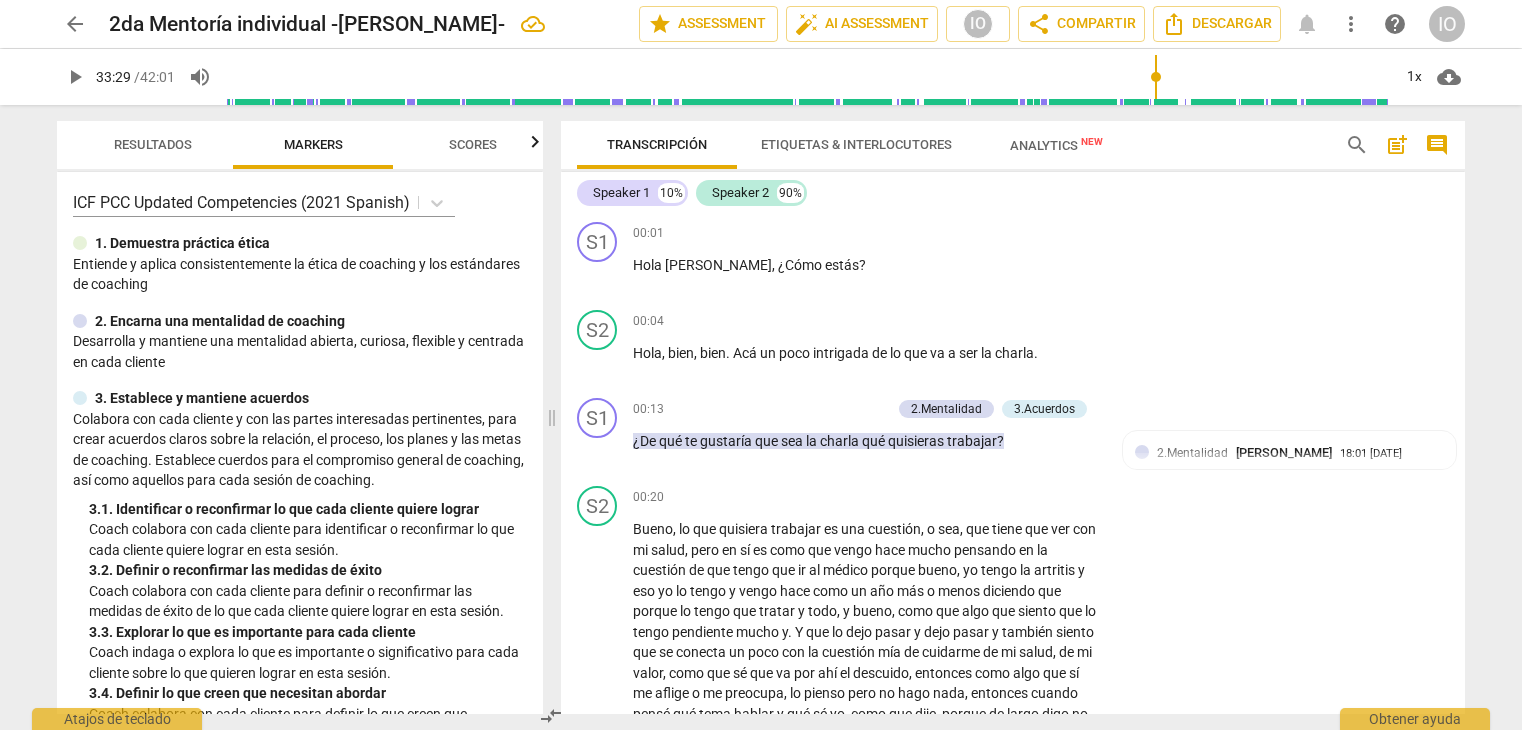 scroll, scrollTop: 0, scrollLeft: 0, axis: both 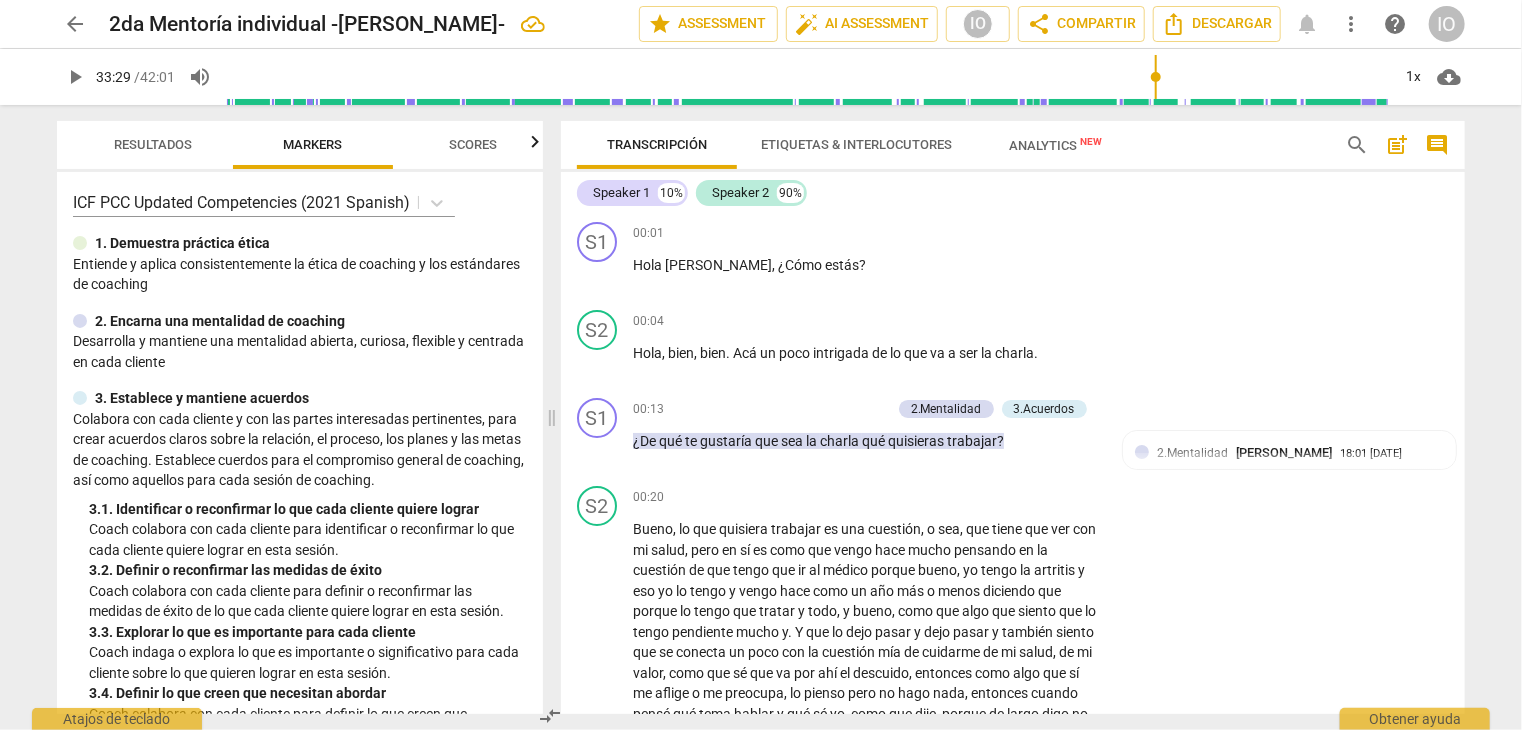 click on "arrow_back 2da Mentoría individual -[PERSON_NAME]- edit star    Assessment   auto_fix_high    AI Assessment IO share    Compartir    Descargar notifications more_vert help IO play_arrow 33:29   /  42:01 volume_up 1x cloud_download Resultados Markers Scores ICF PCC Updated Competencies (2021 Spanish) 1. Demuestra práctica ética Entiende y aplica consistentemente la ética de coaching y los estándares de coaching 2. Encarna una mentalidad de coaching Desarrolla y mantiene una mentalidad abierta, curiosa, flexible y centrada en cada cliente 3. Establece y mantiene acuerdos Colabora con cada cliente y con las partes interesadas pertinentes, para crear acuerdos claros sobre la relación, el proceso, los planes y las metas de coaching. Establece  cuerdos para el compromiso general de coaching, así como aquellos para cada sesión de coaching. 3. 1. Identificar o reconfirmar lo que cada cliente quiere lograr  3. 2. Definir o reconfirmar las medidas de éxito  3. 3. 4. Cultiva confianza y seguridad" at bounding box center (761, 365) 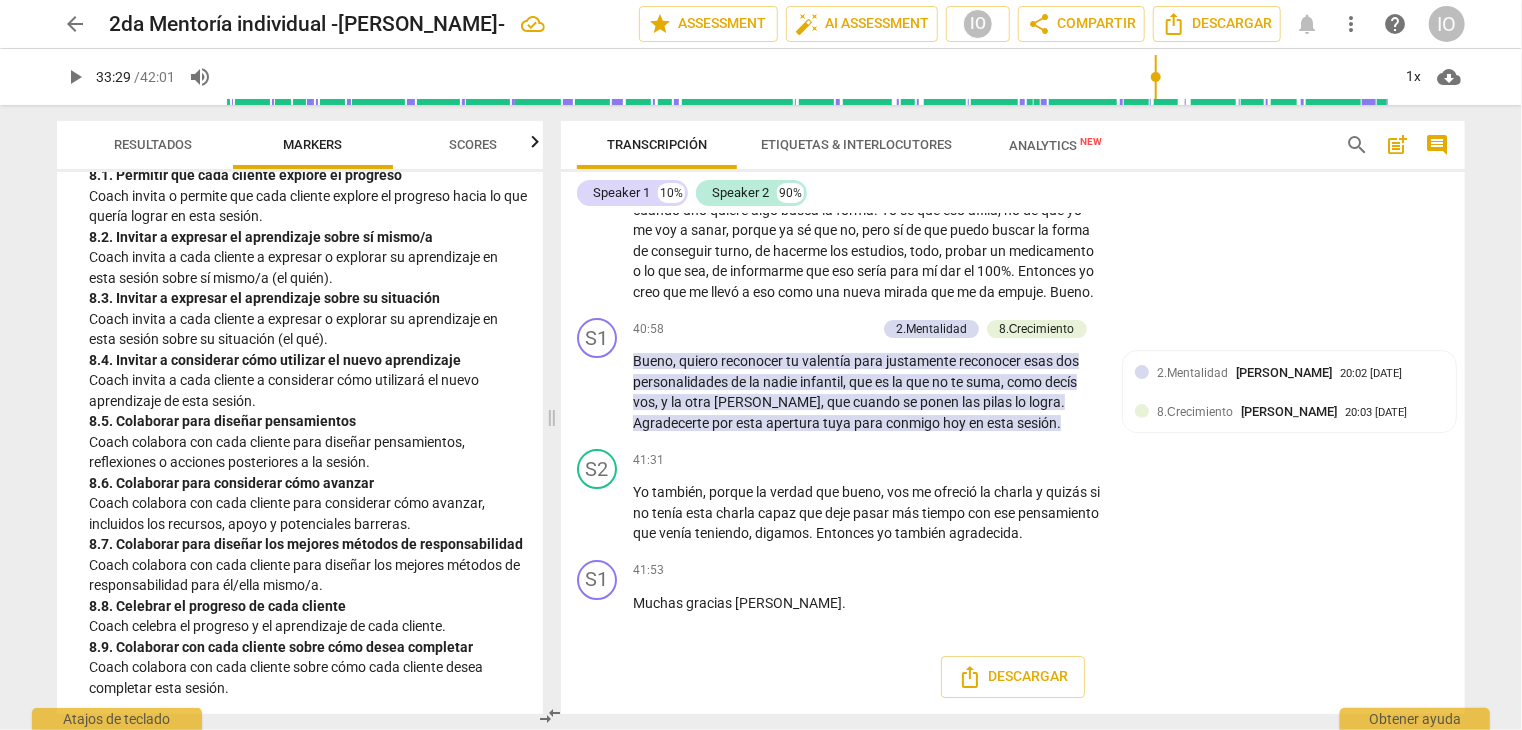 click on "arrow_back" at bounding box center (75, 24) 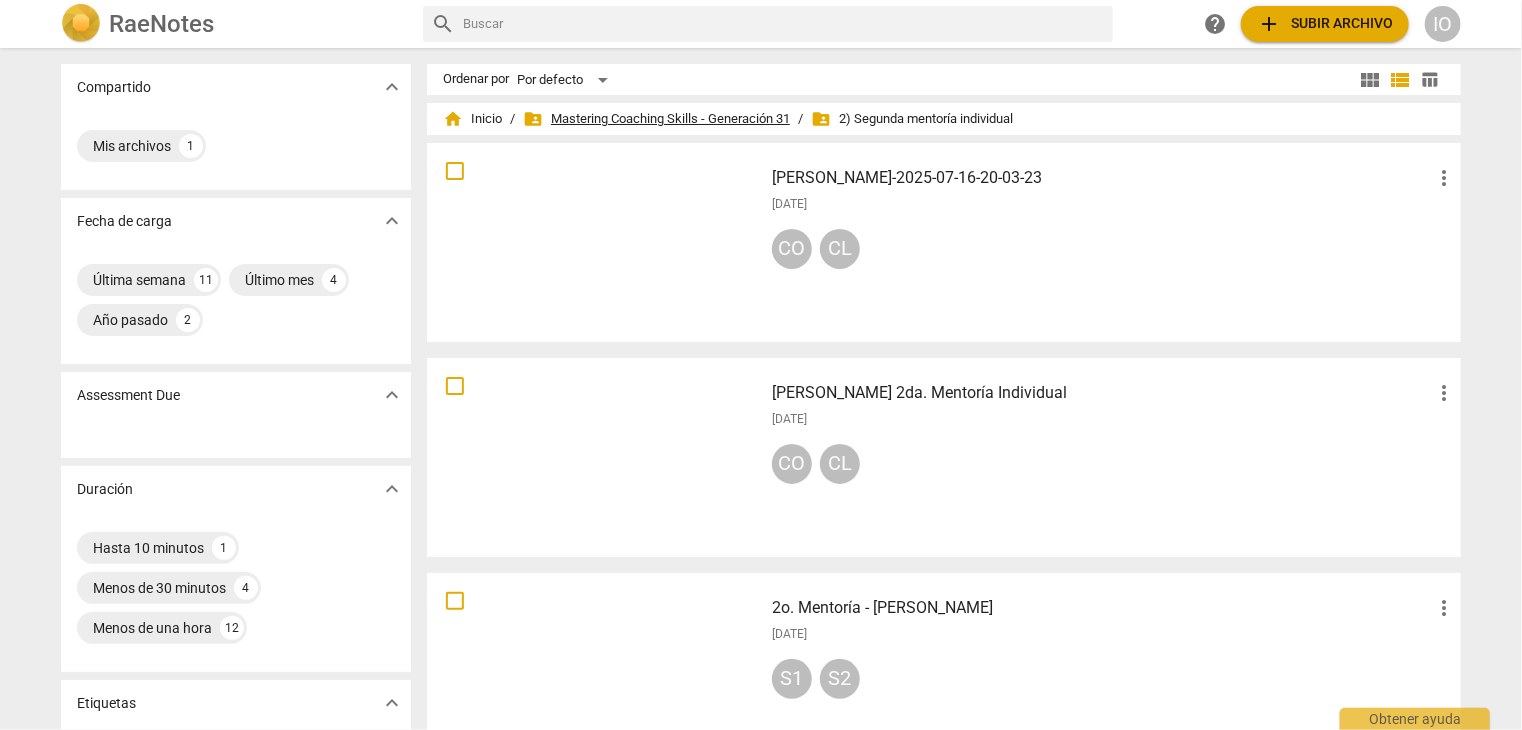 click on "folder_shared Mastering Coaching Skills - Generación 31" at bounding box center [656, 119] 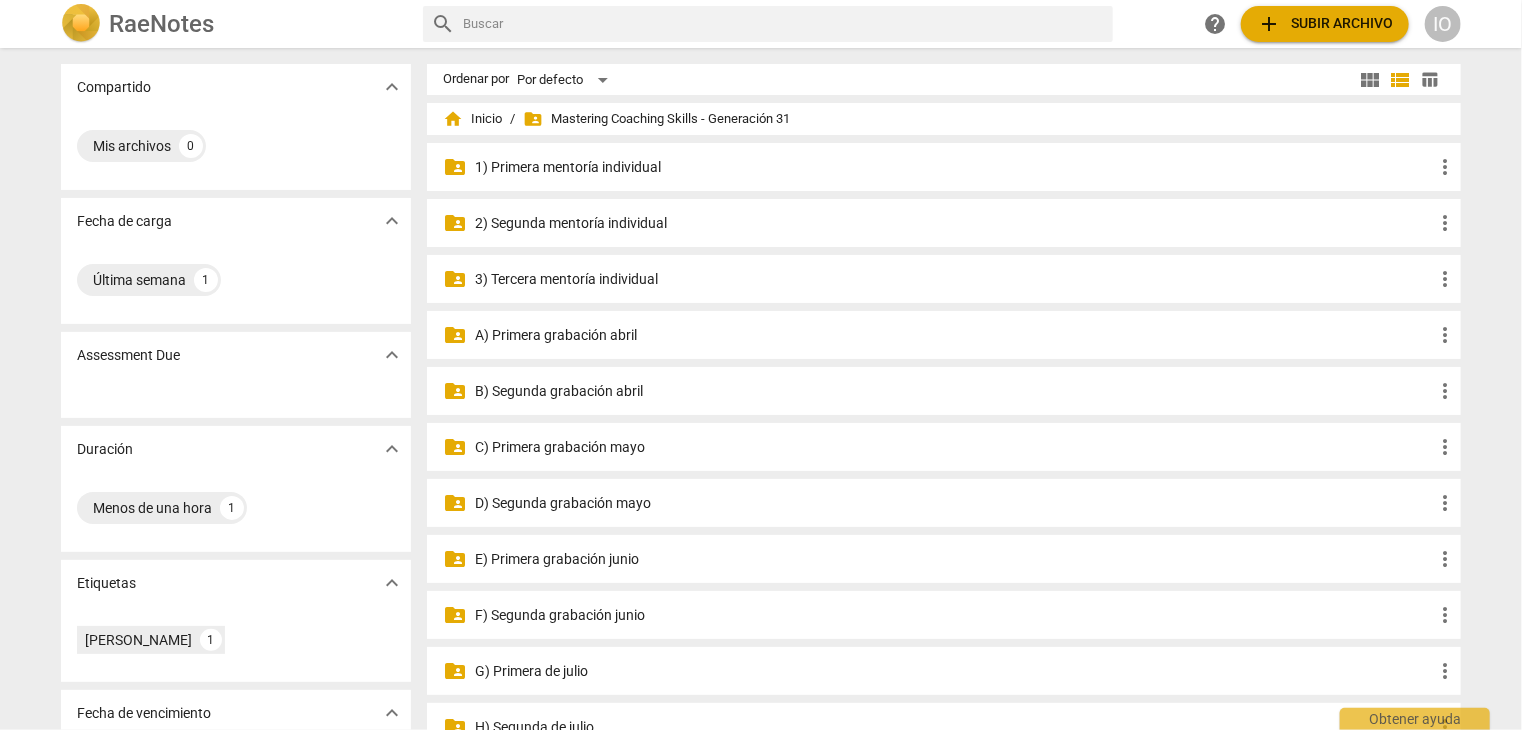click on "E) Primera grabación junio" at bounding box center [954, 559] 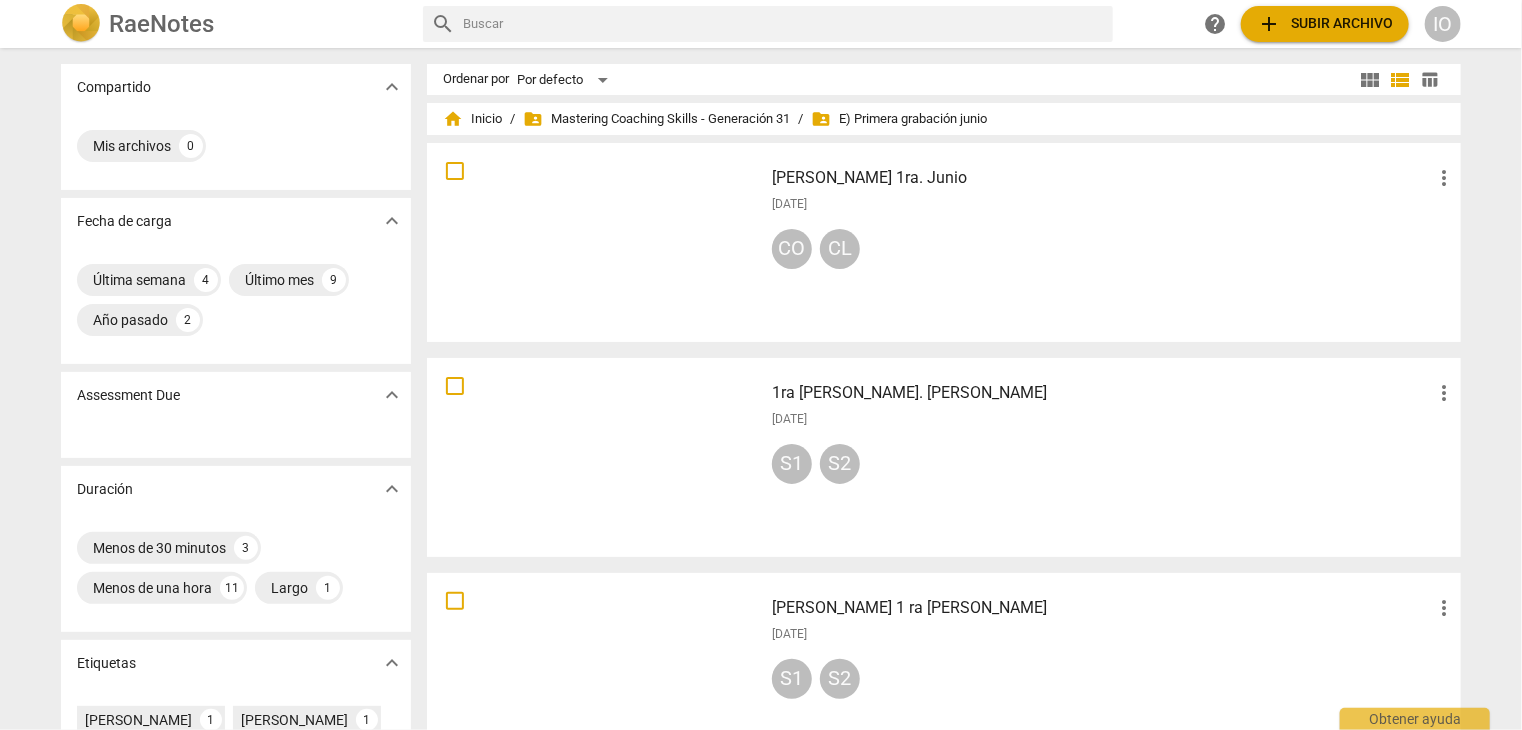 click at bounding box center [595, 242] 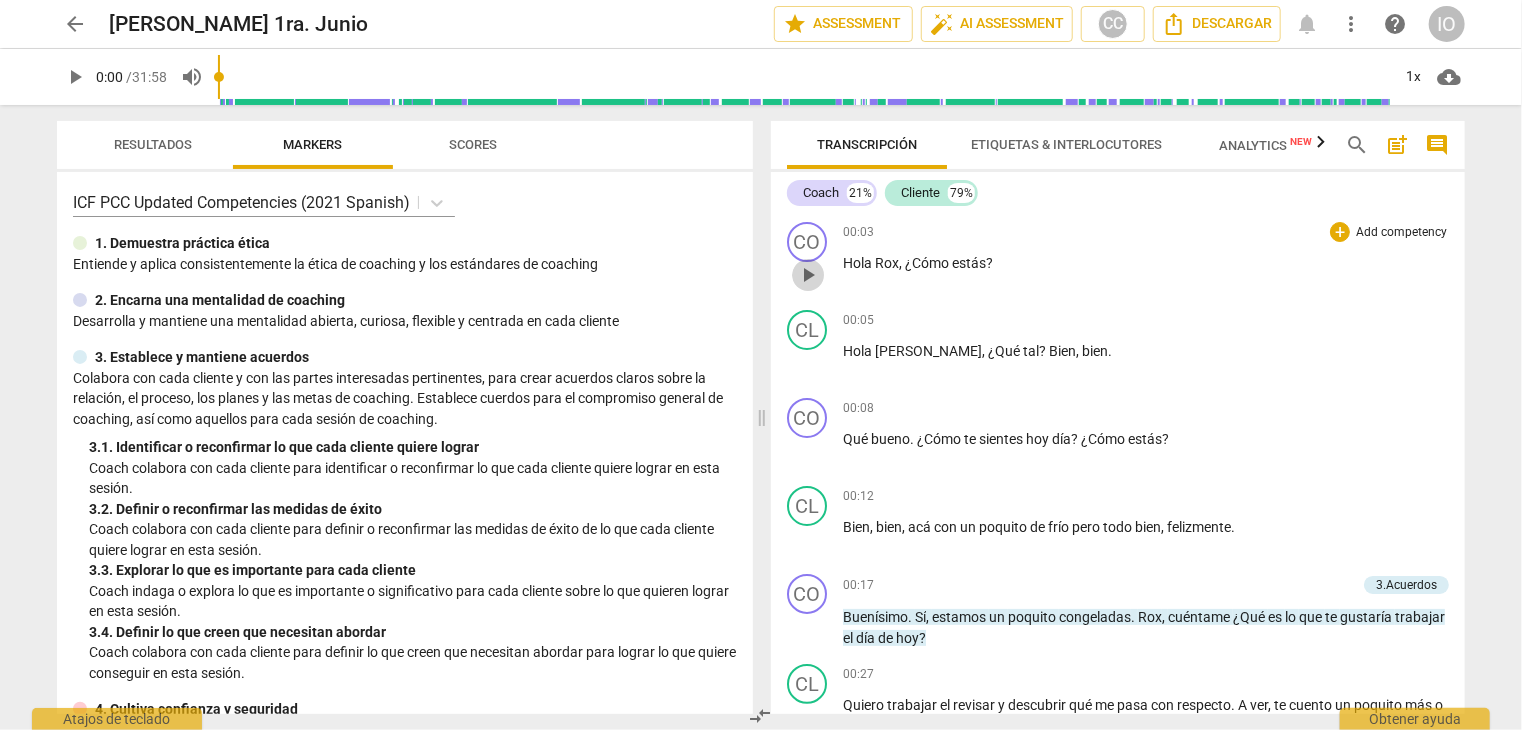 click on "play_arrow" at bounding box center (808, 275) 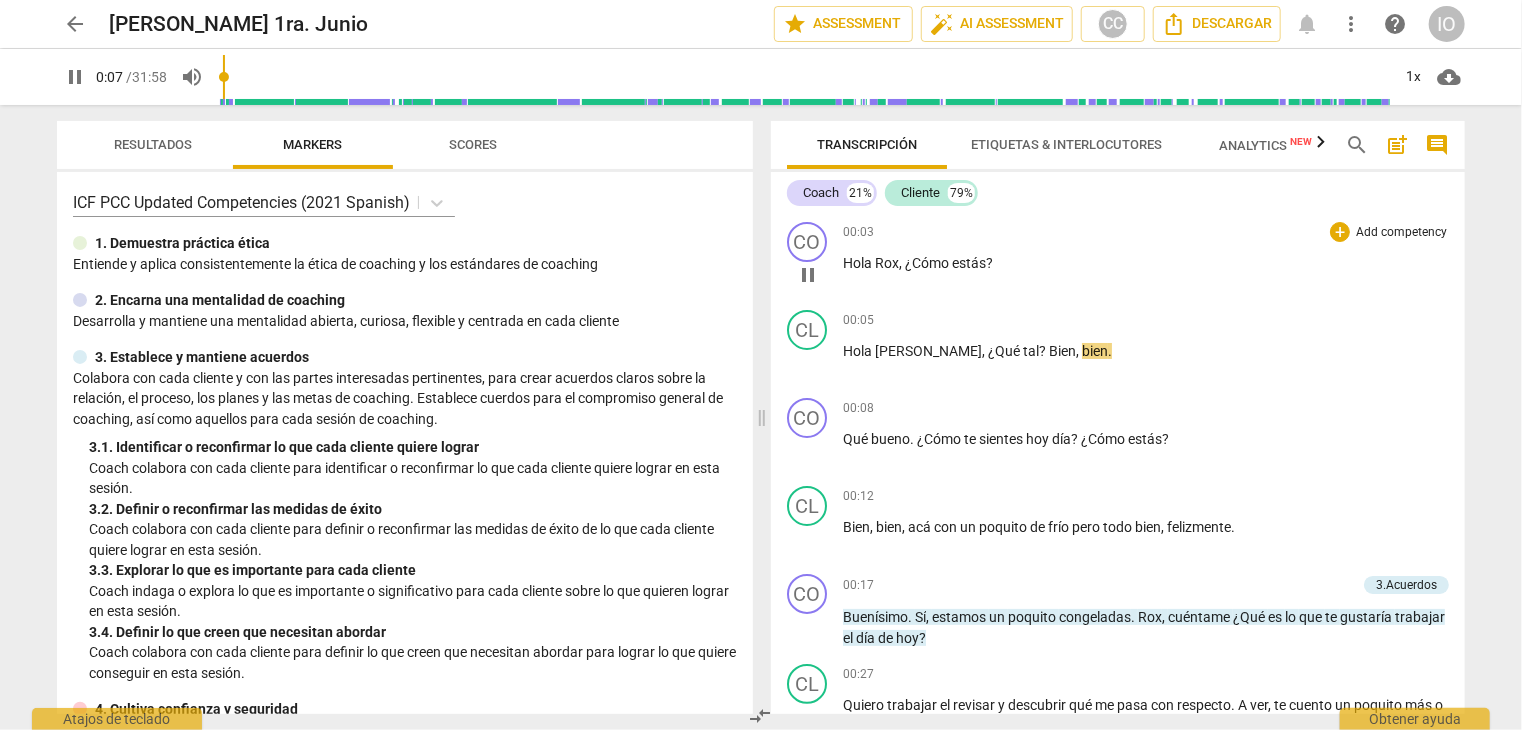 click on "pause" at bounding box center [808, 275] 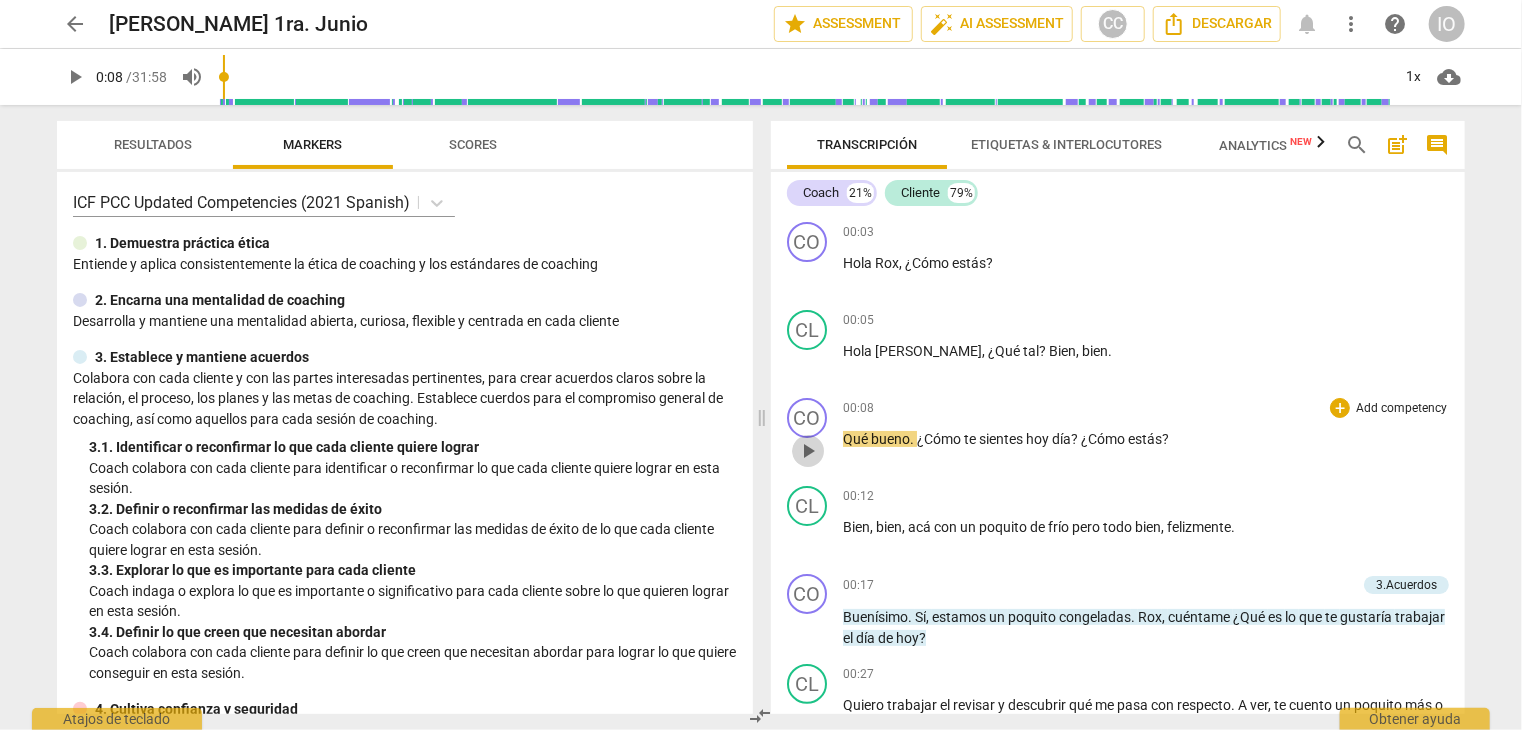 click on "play_arrow" at bounding box center (808, 451) 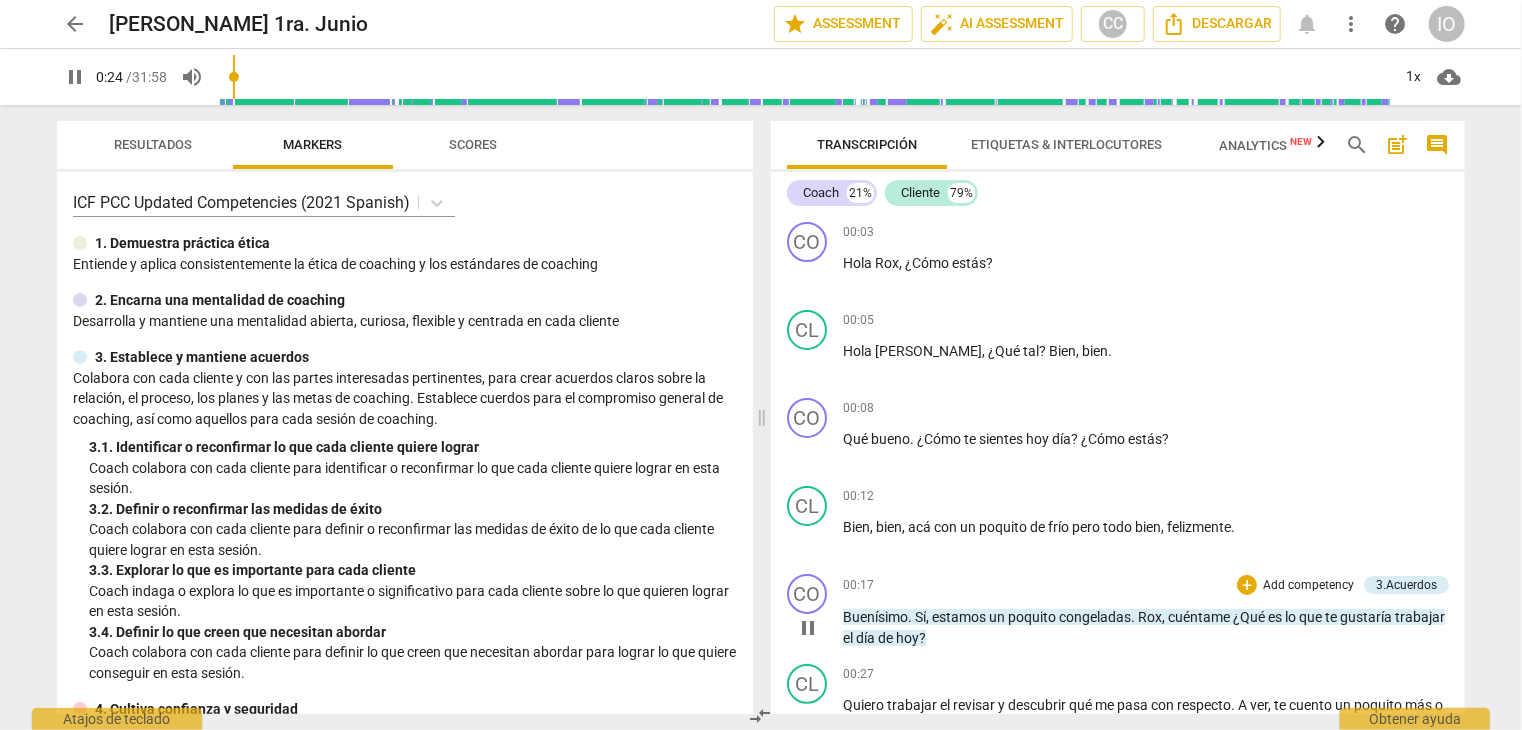 click on "pause" at bounding box center (808, 628) 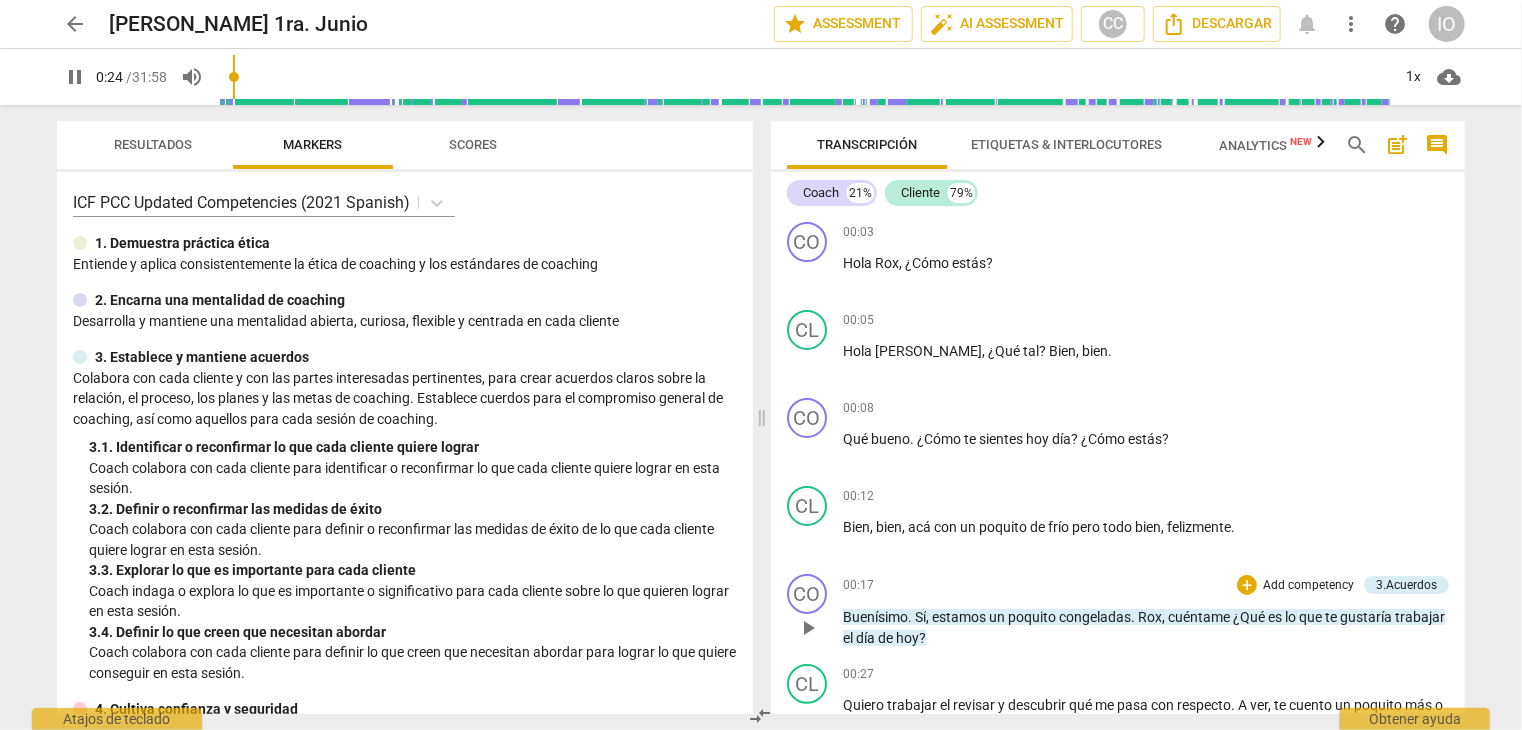 type on "25" 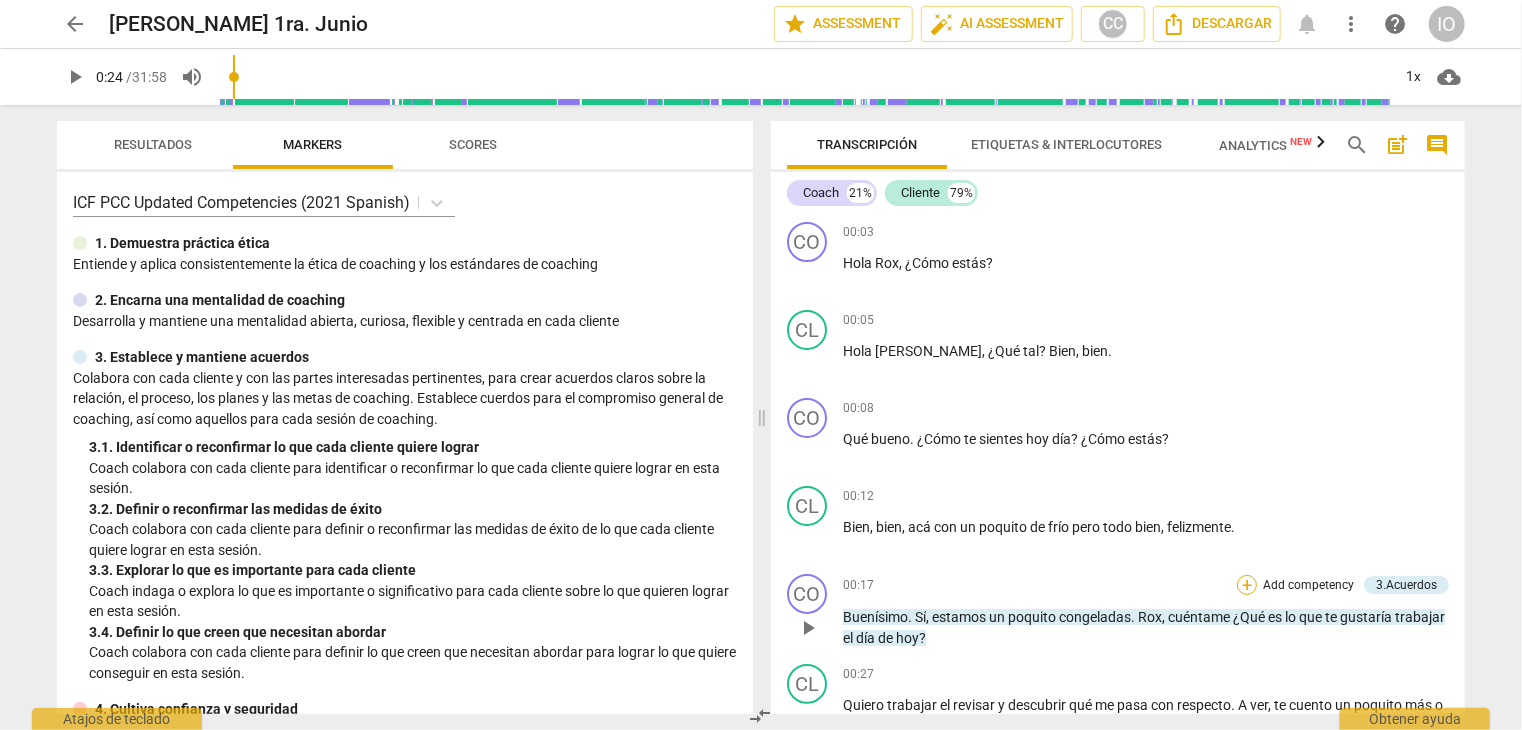 click on "+" at bounding box center [1247, 585] 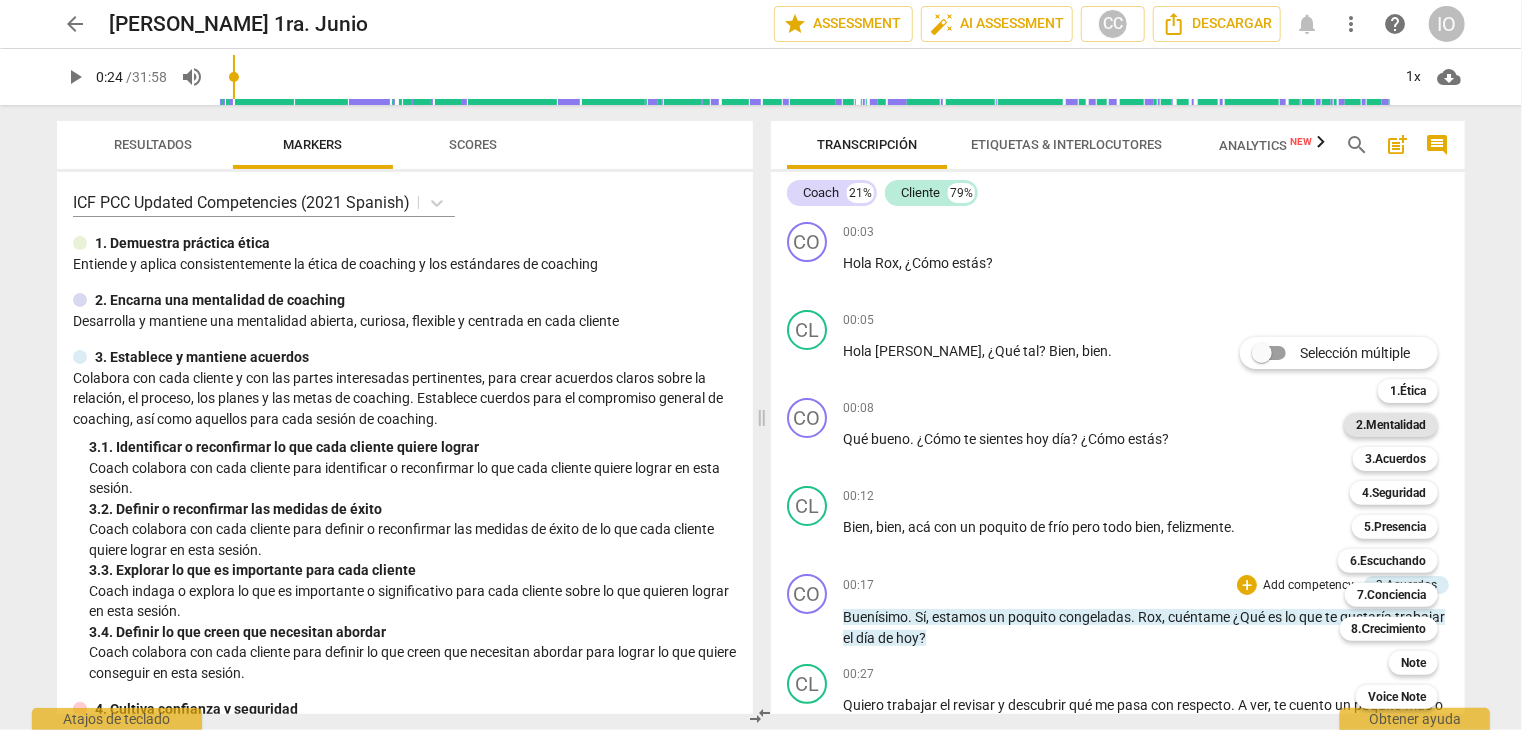 click on "2.Mentalidad" at bounding box center (1391, 425) 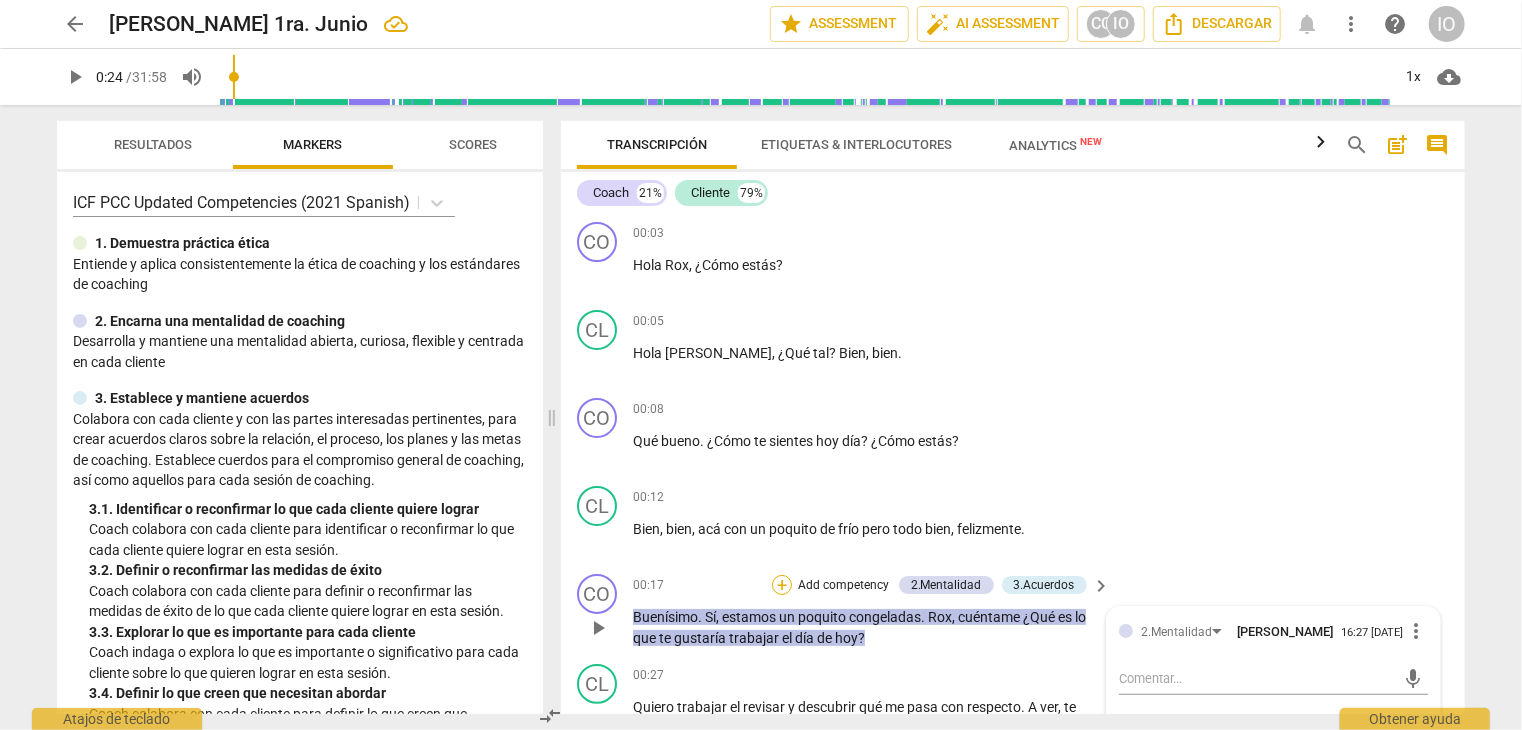 click on "+" at bounding box center (782, 585) 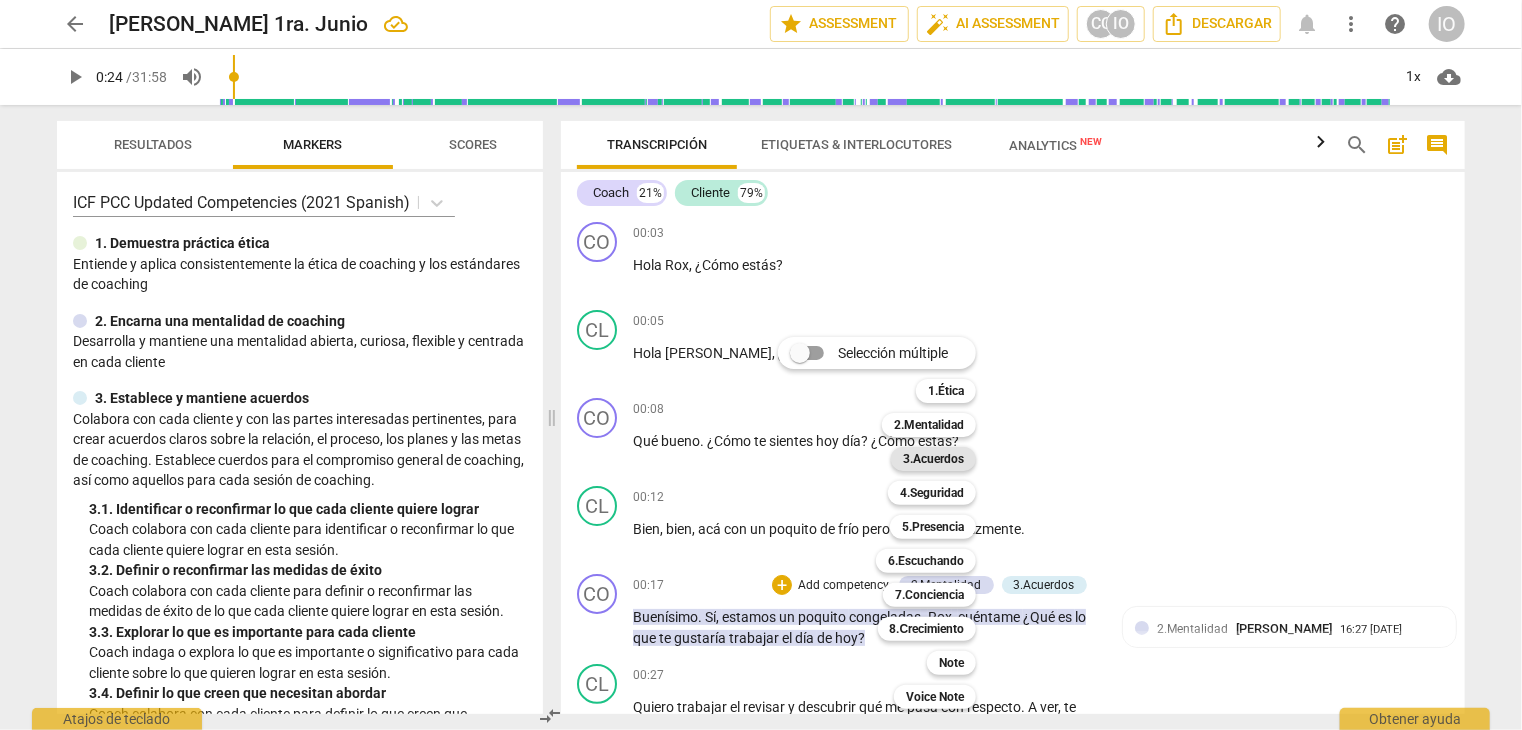 click on "3.Acuerdos" at bounding box center [933, 459] 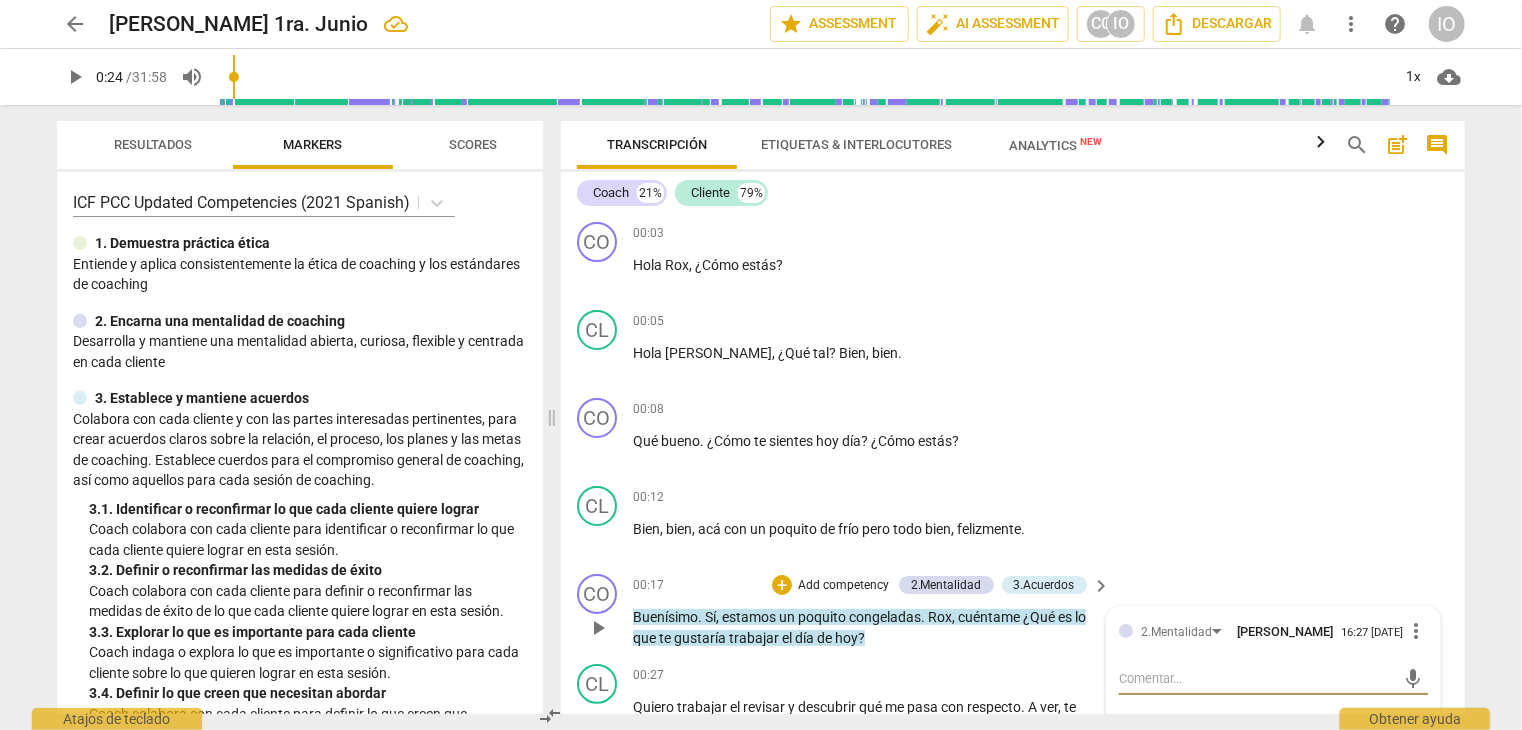 click at bounding box center (1257, 678) 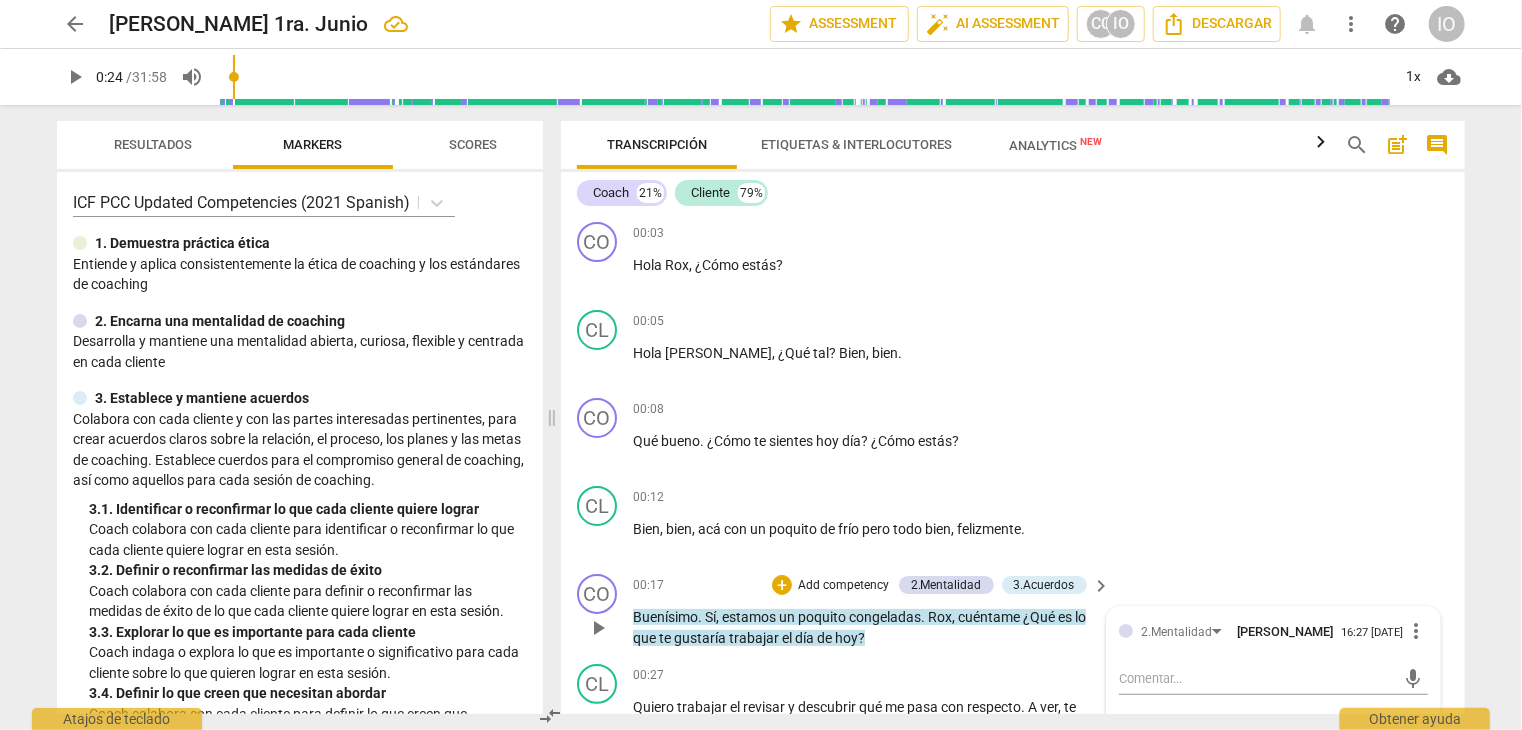 click on "2.Mentalidad [PERSON_NAME] 16:27 [DATE] more_vert mic 3.Acuerdos [PERSON_NAME] 00:08 [DATE] more_vert 1. Identificar o reconfirmar lo que cada cliente quiere lograr  2. Definir o reconfirmar las medidas de éxito  3. Explorar lo que es importante para cada cliente  4. Definir lo que creen que necesitan abordar  mic 3.Acuerdos [PERSON_NAME] 16:27 [DATE] more_vert 1. Identificar o reconfirmar lo que cada cliente quiere lograr  2. Definir o reconfirmar las medidas de éxito  3. Explorar lo que es importante para cada cliente  4. Definir lo que creen que necesitan abordar  mic" at bounding box center [1273, 868] 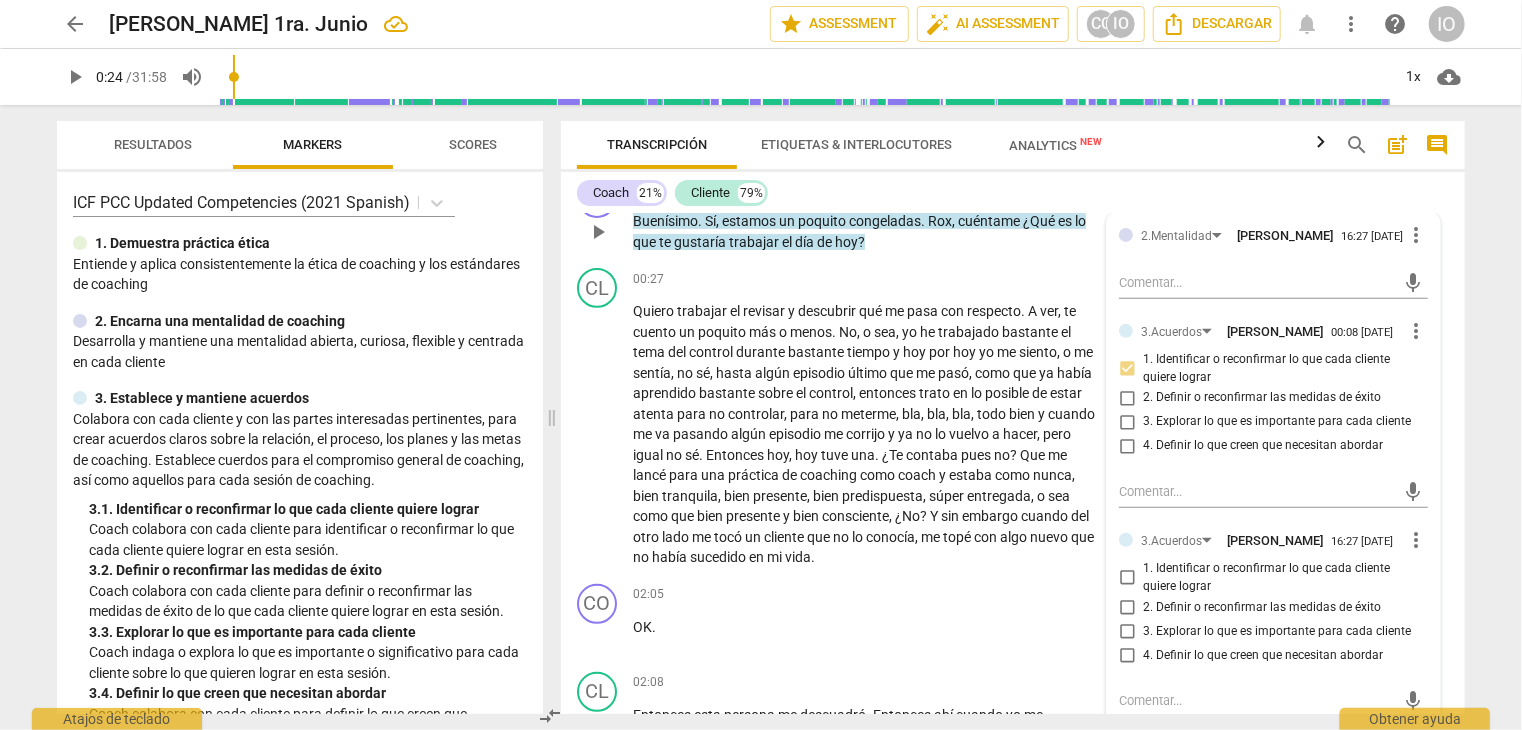 scroll, scrollTop: 400, scrollLeft: 0, axis: vertical 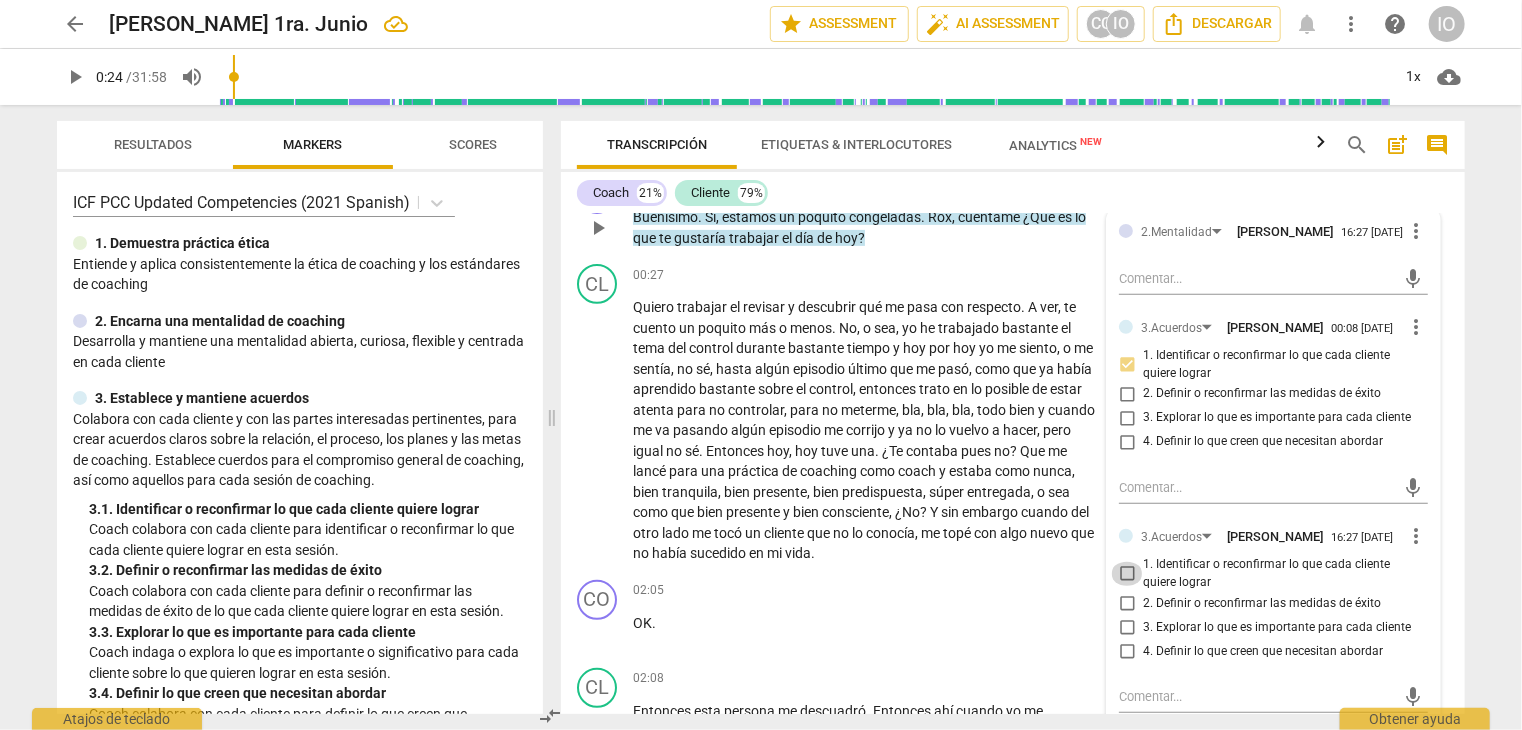 click on "1. Identificar o reconfirmar lo que cada cliente quiere lograr" at bounding box center [1127, 574] 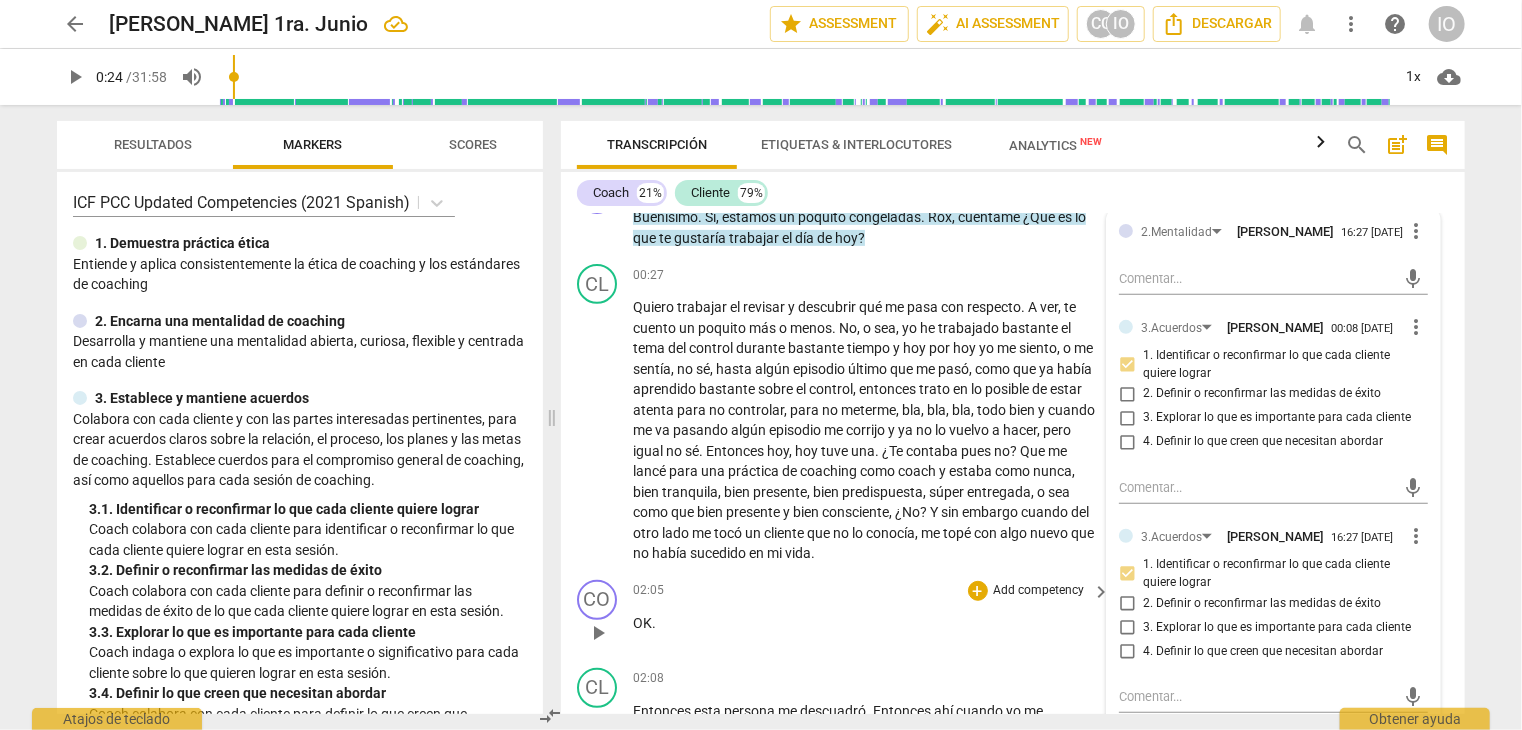 click on "02:05 + Add competency keyboard_arrow_right OK ." at bounding box center (873, 616) 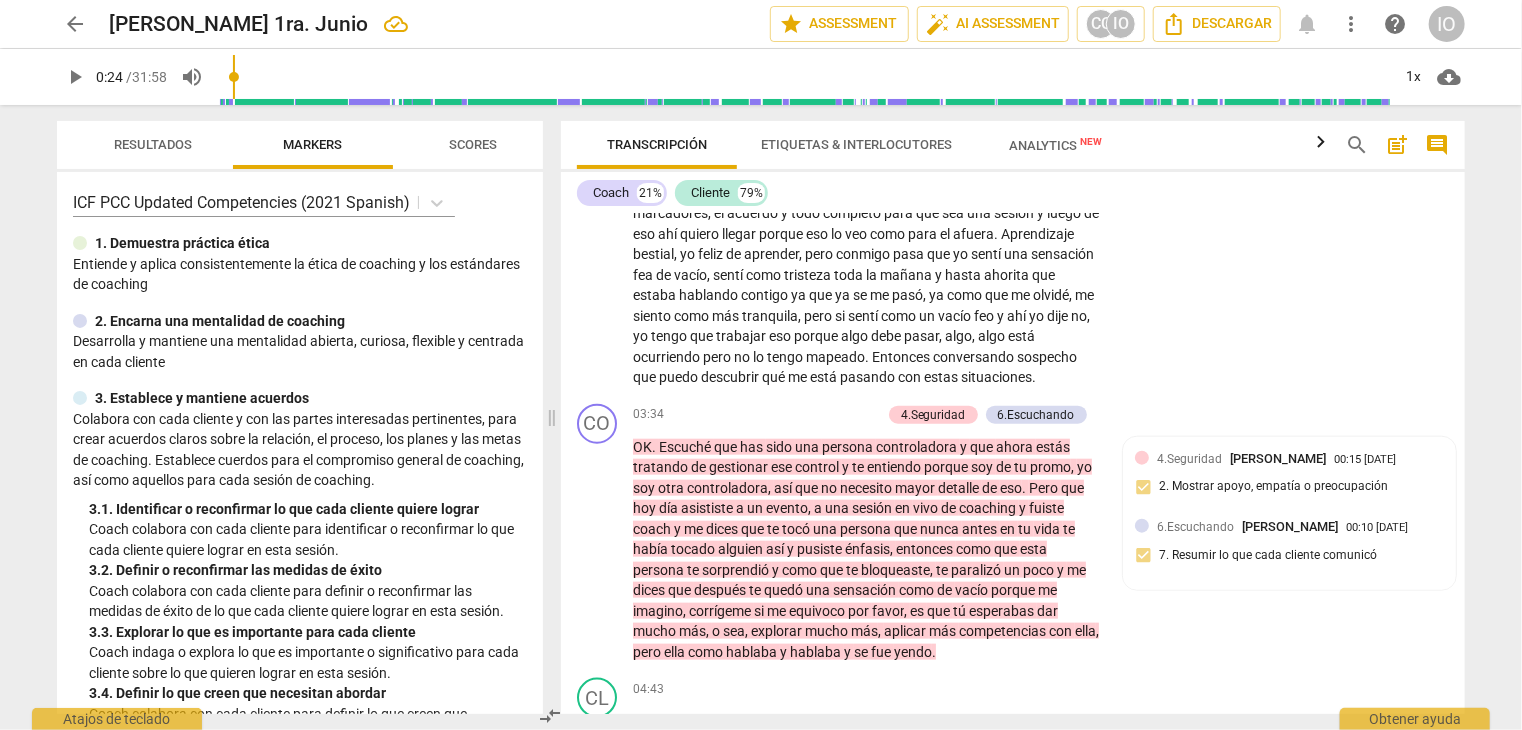 scroll, scrollTop: 1040, scrollLeft: 0, axis: vertical 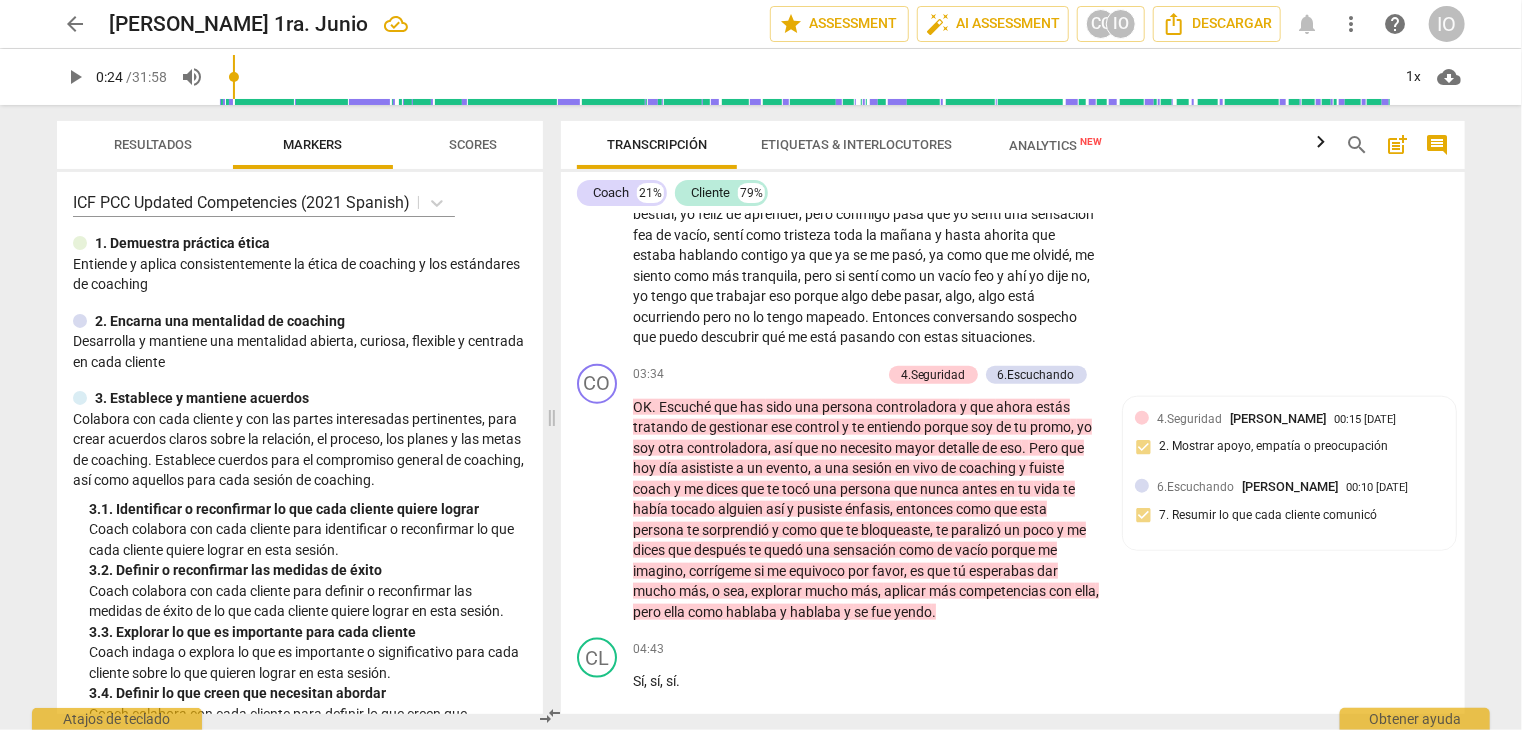 click on "Entiende y aplica consistentemente la ética de coaching y los estándares de coaching" at bounding box center [300, 274] 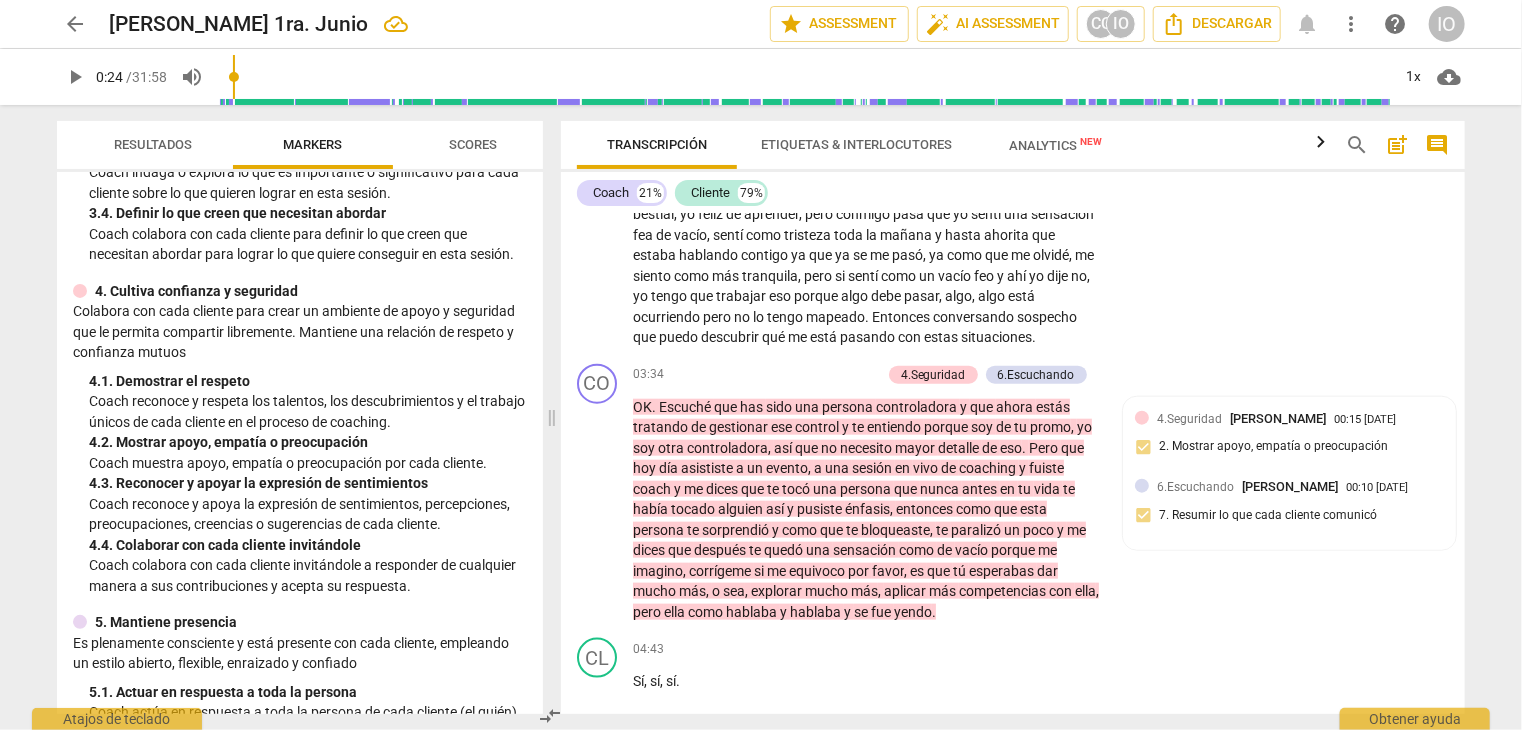 scroll, scrollTop: 520, scrollLeft: 0, axis: vertical 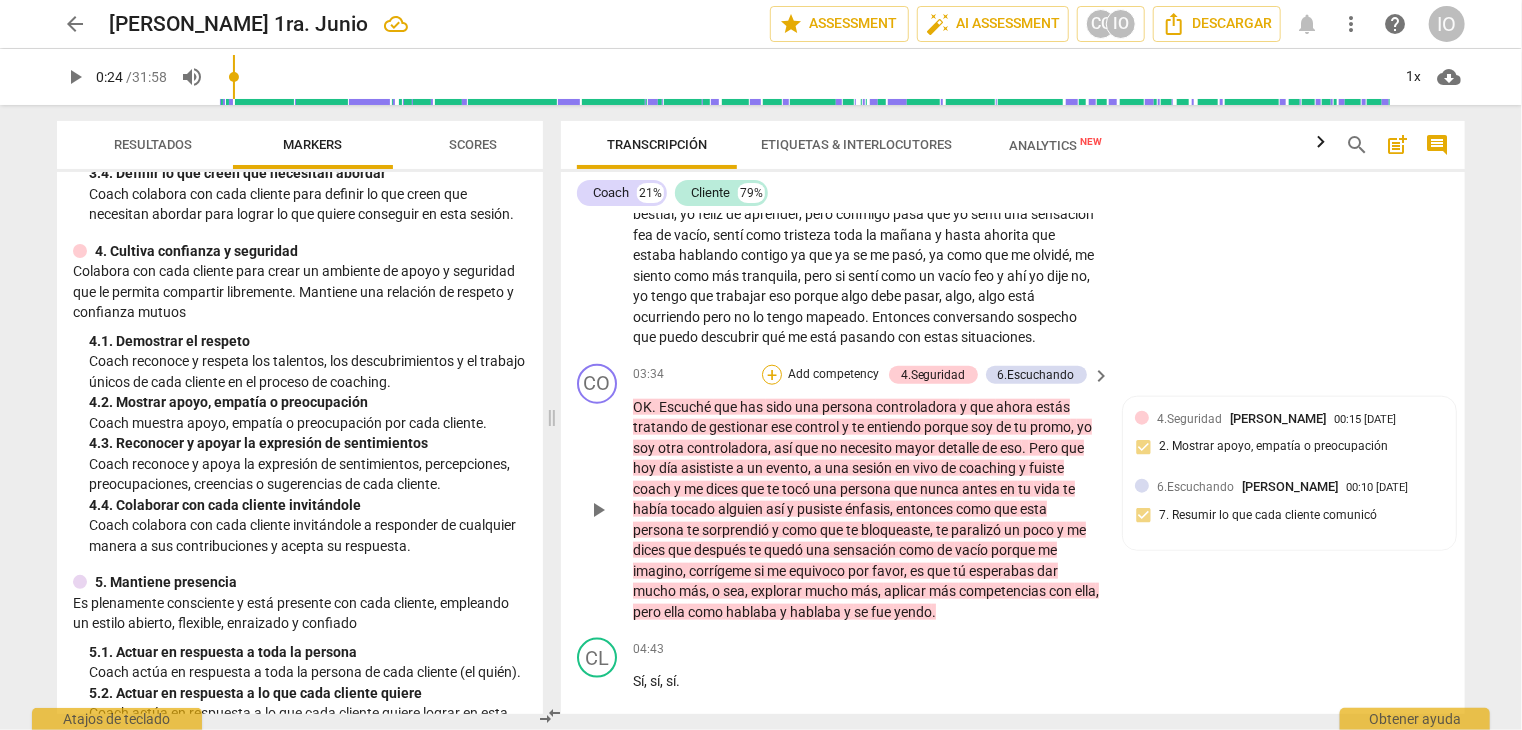 click on "+" at bounding box center (772, 375) 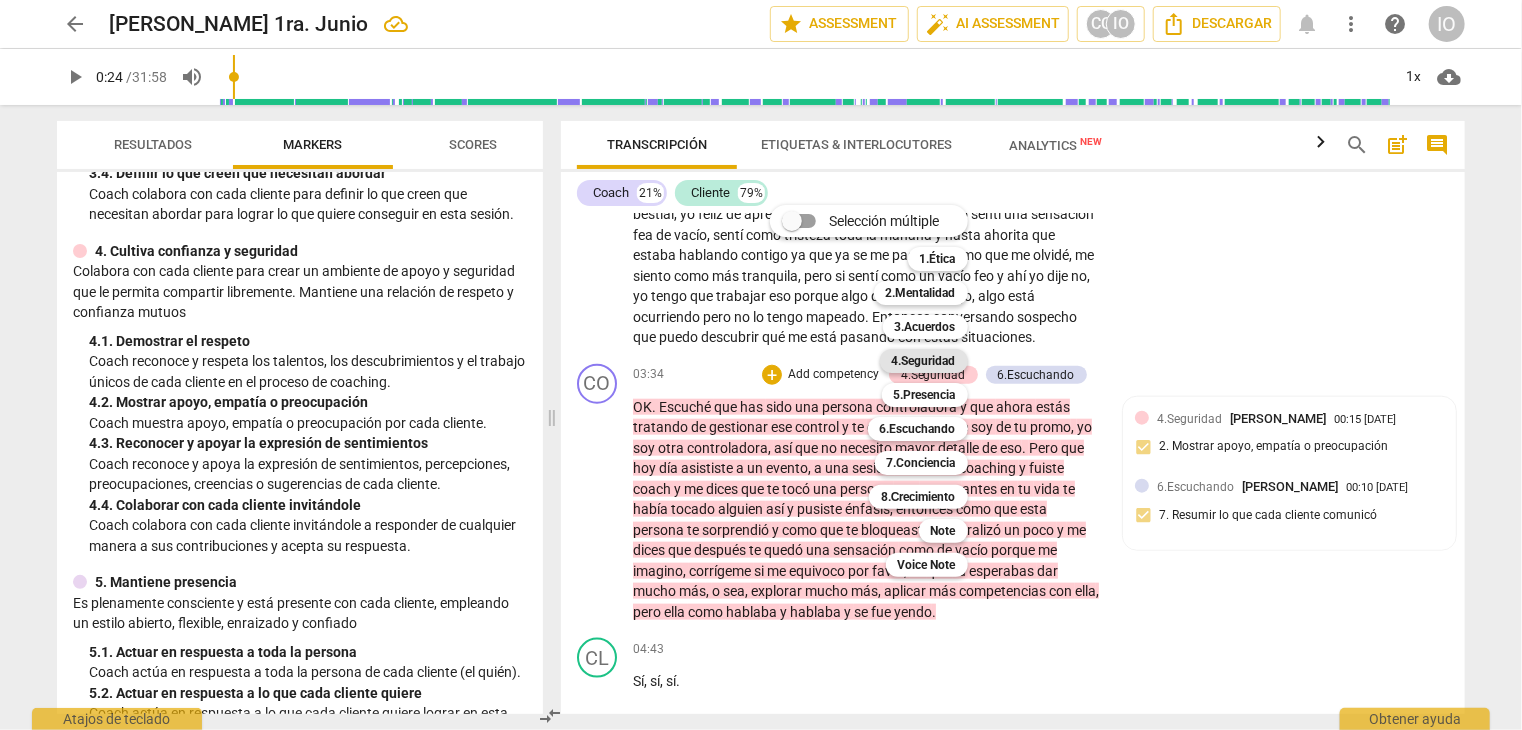 click on "4.Seguridad" at bounding box center [924, 361] 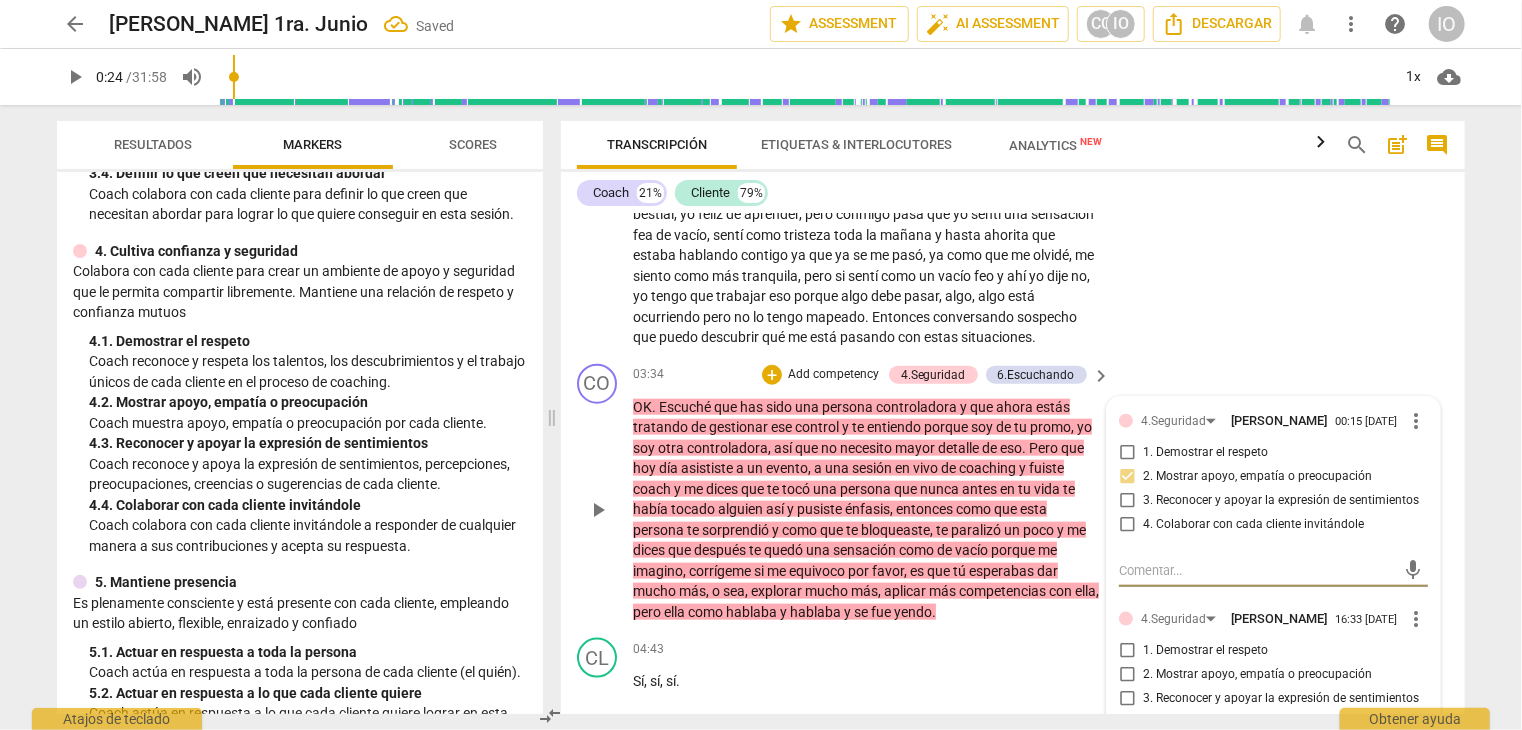 click on "2. Mostrar apoyo, empatía o preocupación" at bounding box center (1127, 675) 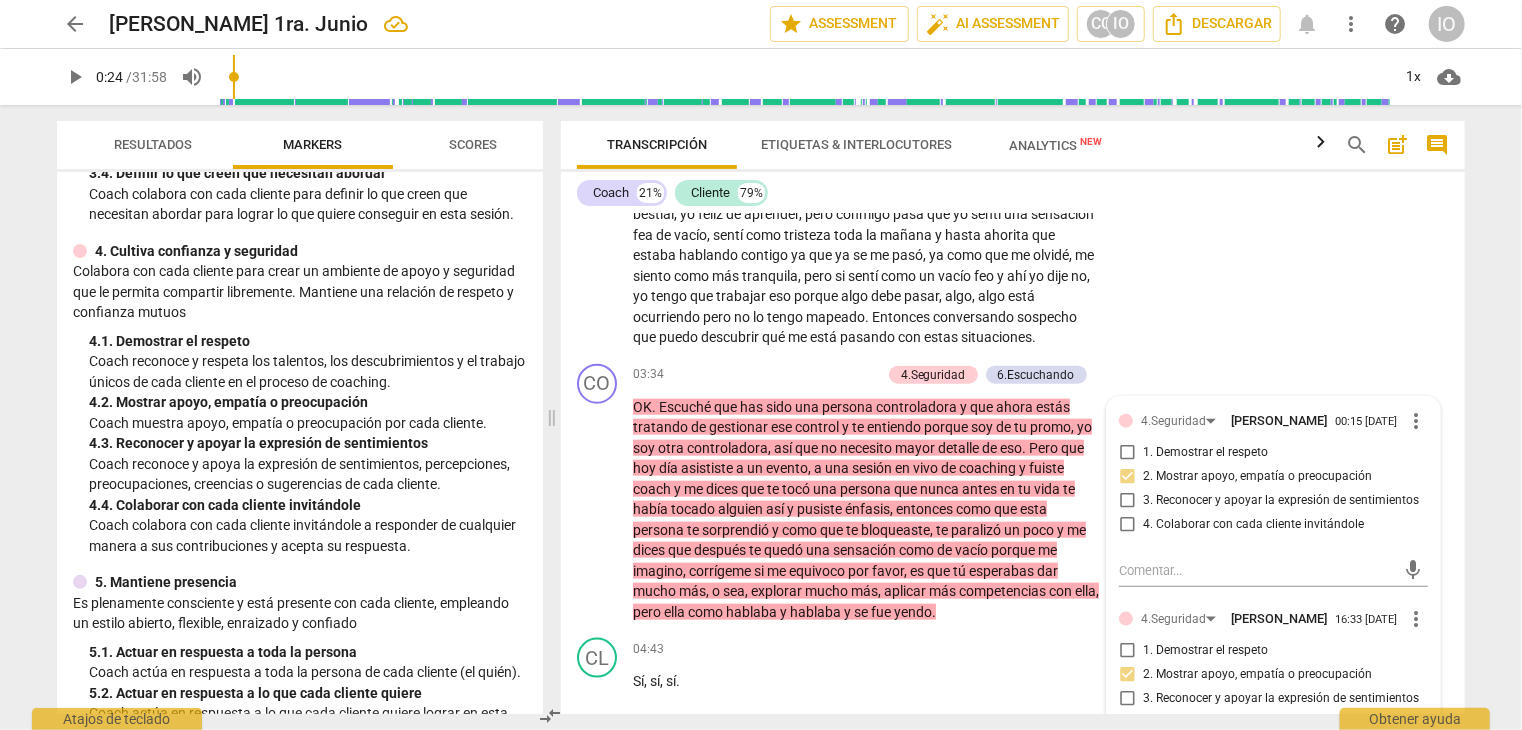 click on "5. Mantiene presencia" at bounding box center (300, 582) 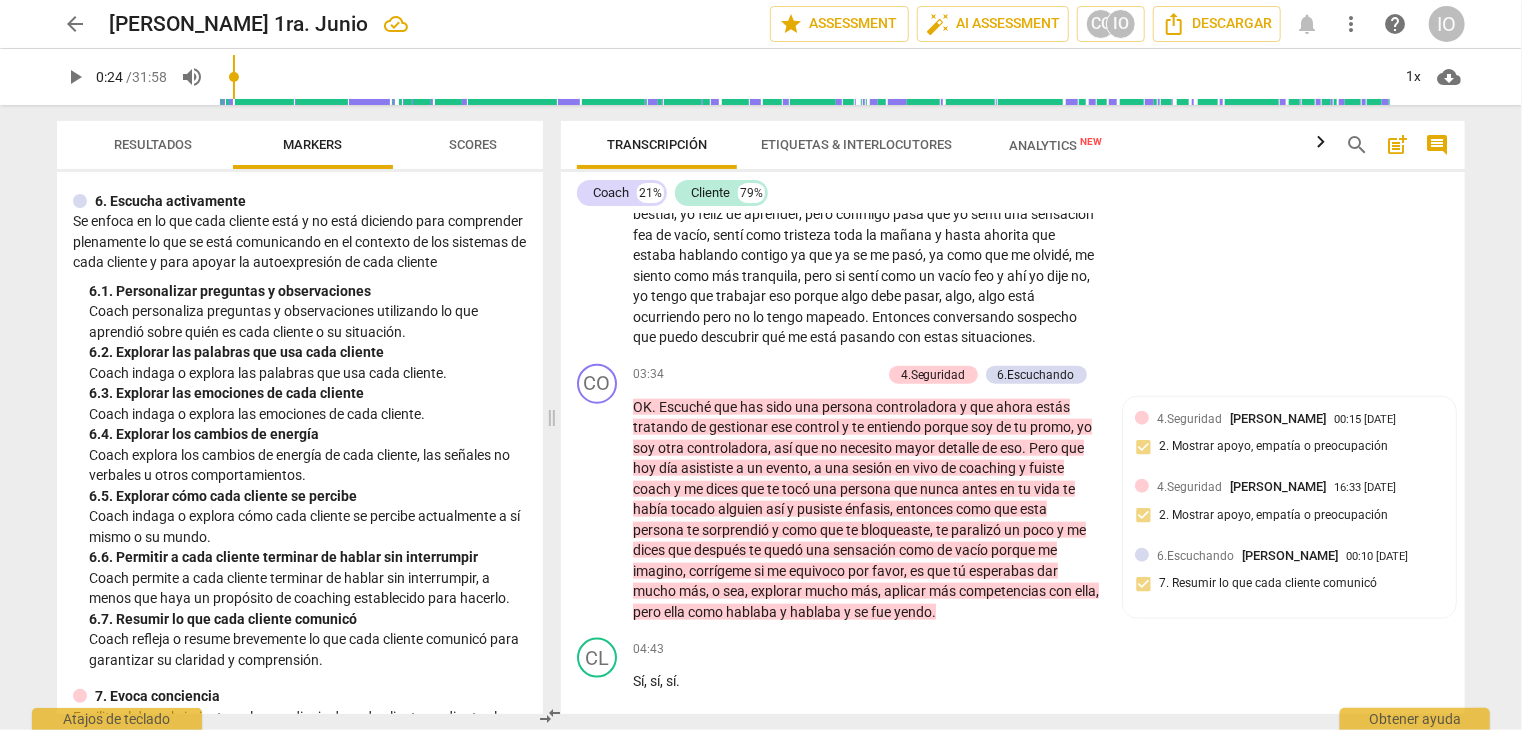 scroll, scrollTop: 1240, scrollLeft: 0, axis: vertical 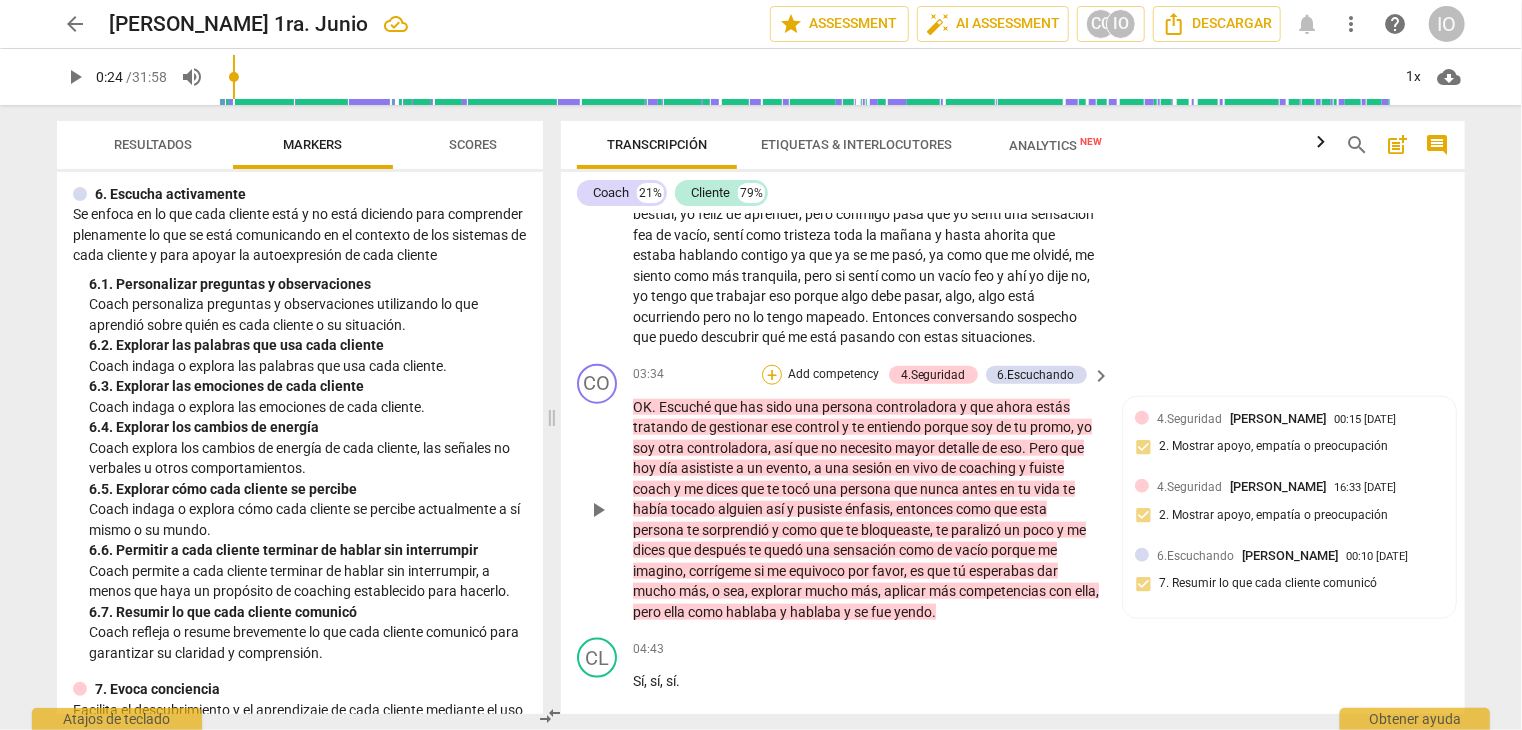 click on "+" at bounding box center (772, 375) 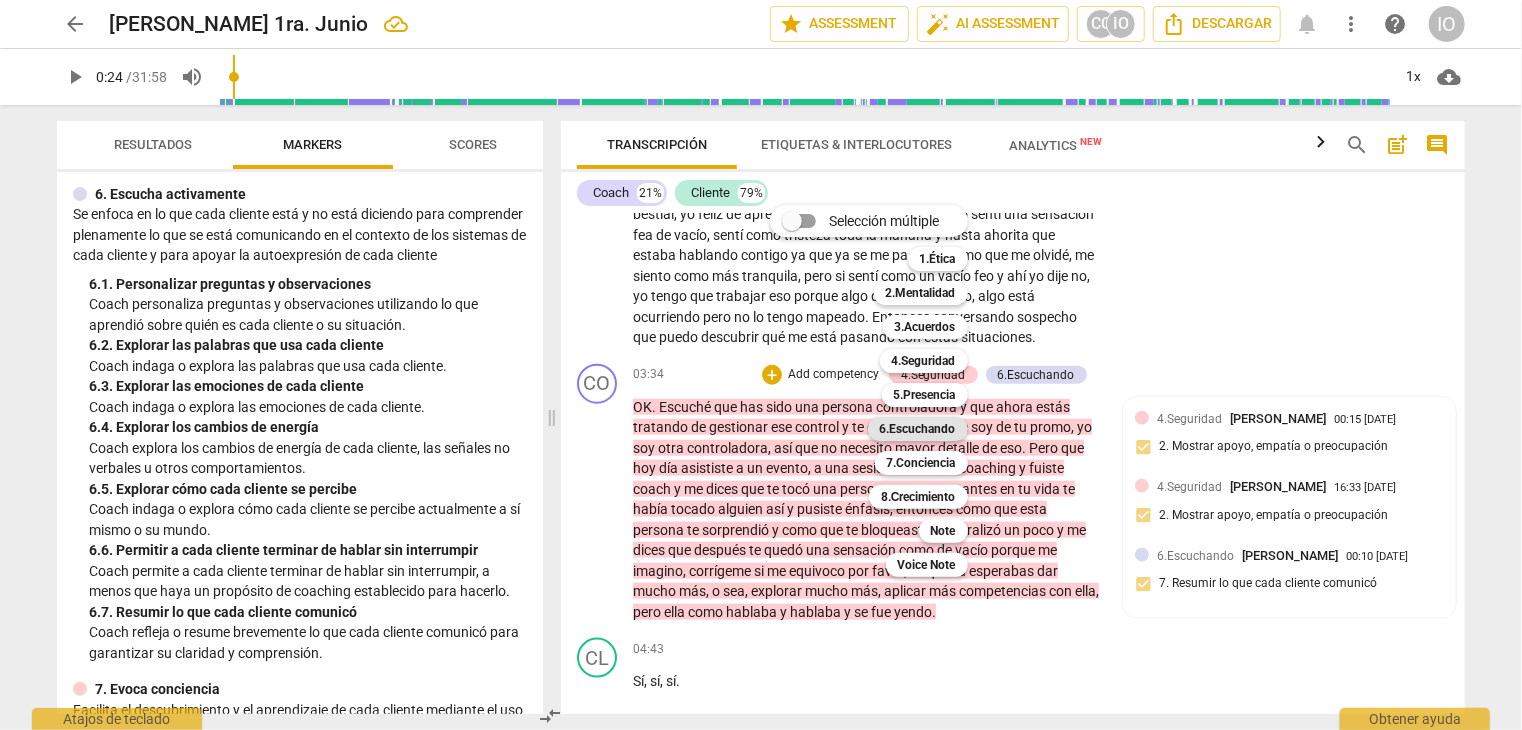 click on "6.Escuchando" at bounding box center (918, 429) 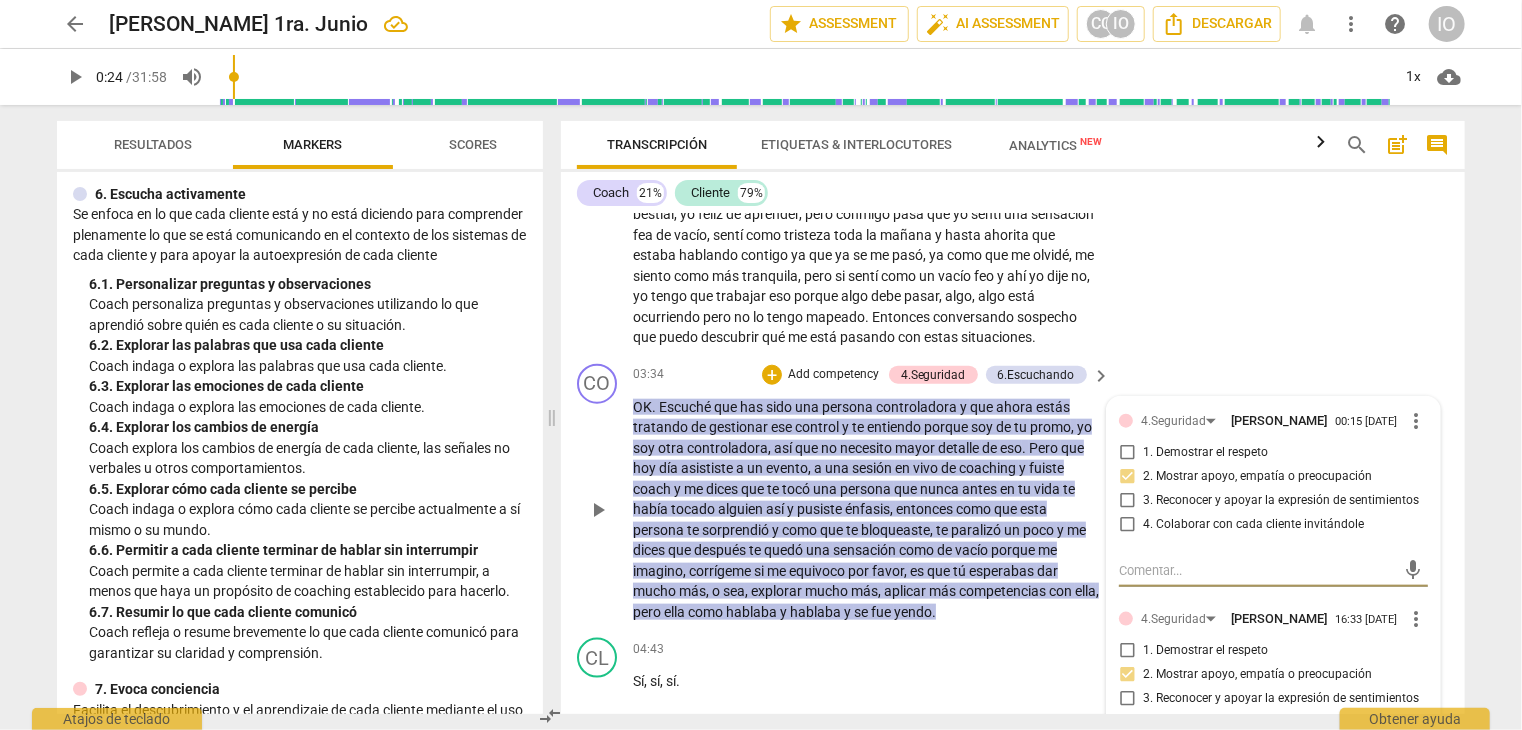 click on "4.Seguridad [PERSON_NAME] 00:15 [DATE] more_vert 1. Demostrar el respeto 2. Mostrar apoyo, empatía o preocupación 3. Reconocer y apoyar la expresión de sentimientos 4. Colaborar con cada cliente invitándole  mic 4.Seguridad [PERSON_NAME] 16:33 [DATE] more_vert 1. Demostrar el respeto 2. Mostrar apoyo, empatía o preocupación 3. Reconocer y apoyar la expresión de sentimientos 4. Colaborar con cada cliente invitándole  mic 6.Escuchando [PERSON_NAME] 00:10 [DATE] more_vert 1. Personalizar preguntas y observaciones  2. Explorar las palabras que usa cada cliente 3. Explorar las emociones de cada cliente 4. Explorar los cambios de energía  5. Explorar cómo cada cliente se percibe 6. Permitir a cada cliente terminar de hablar sin interrumpir 7. Resumir lo que cada cliente comunicó  mic 6.Escuchando [PERSON_NAME] 16:35 [DATE] more_vert 1. Personalizar preguntas y observaciones  2. Explorar las palabras que usa cada cliente 3. Explorar las emociones de cada cliente mic" at bounding box center (1273, 887) 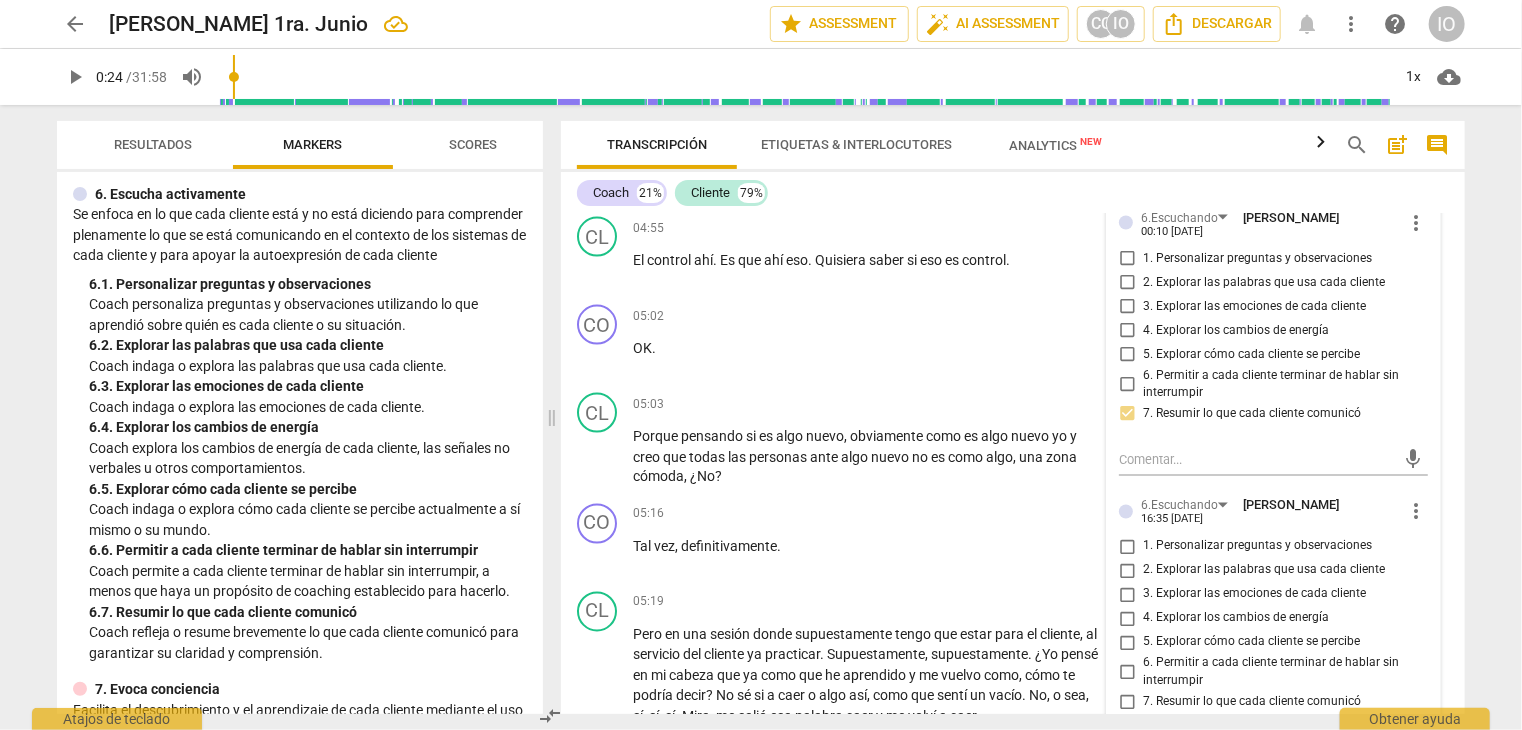 scroll, scrollTop: 1720, scrollLeft: 0, axis: vertical 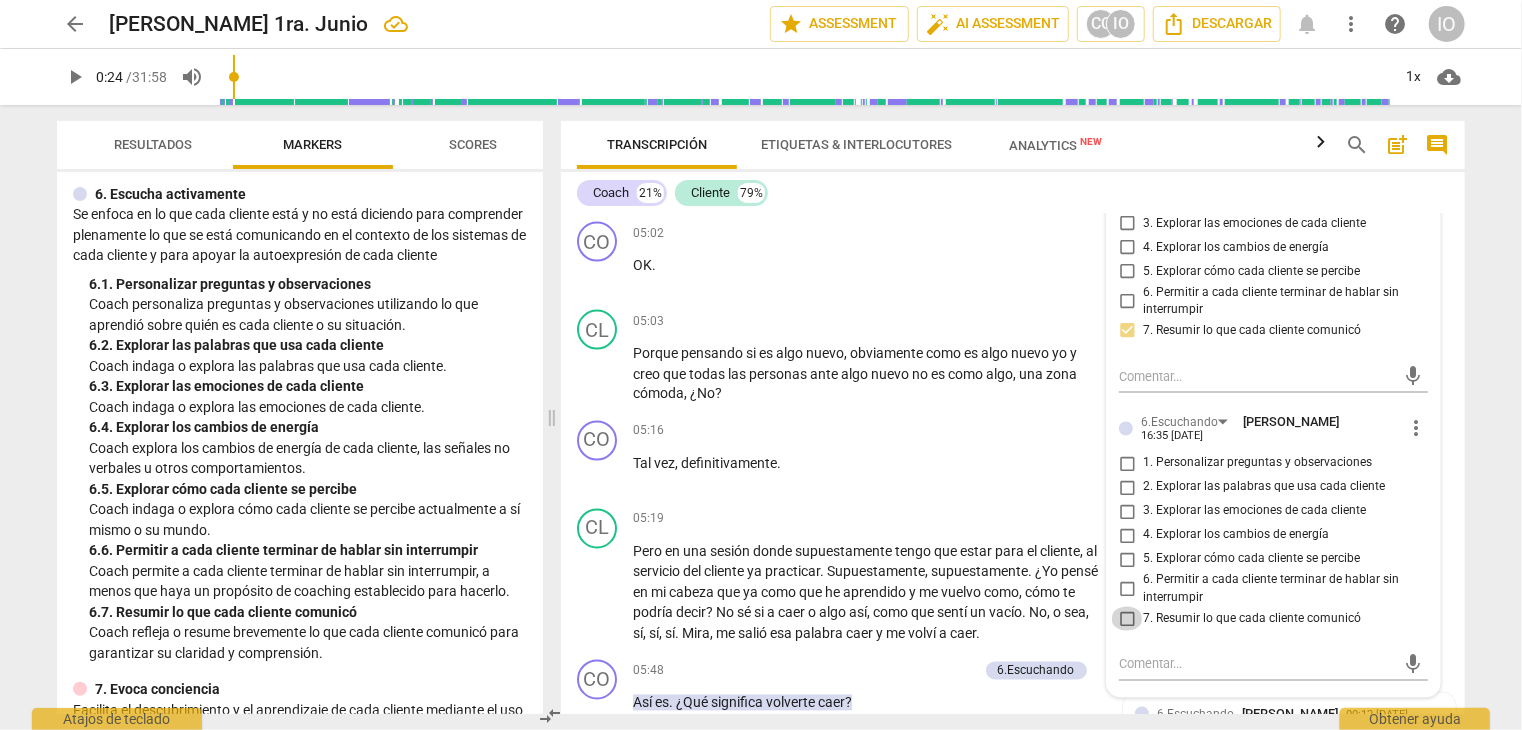 click on "7. Resumir lo que cada cliente comunicó" at bounding box center [1127, 619] 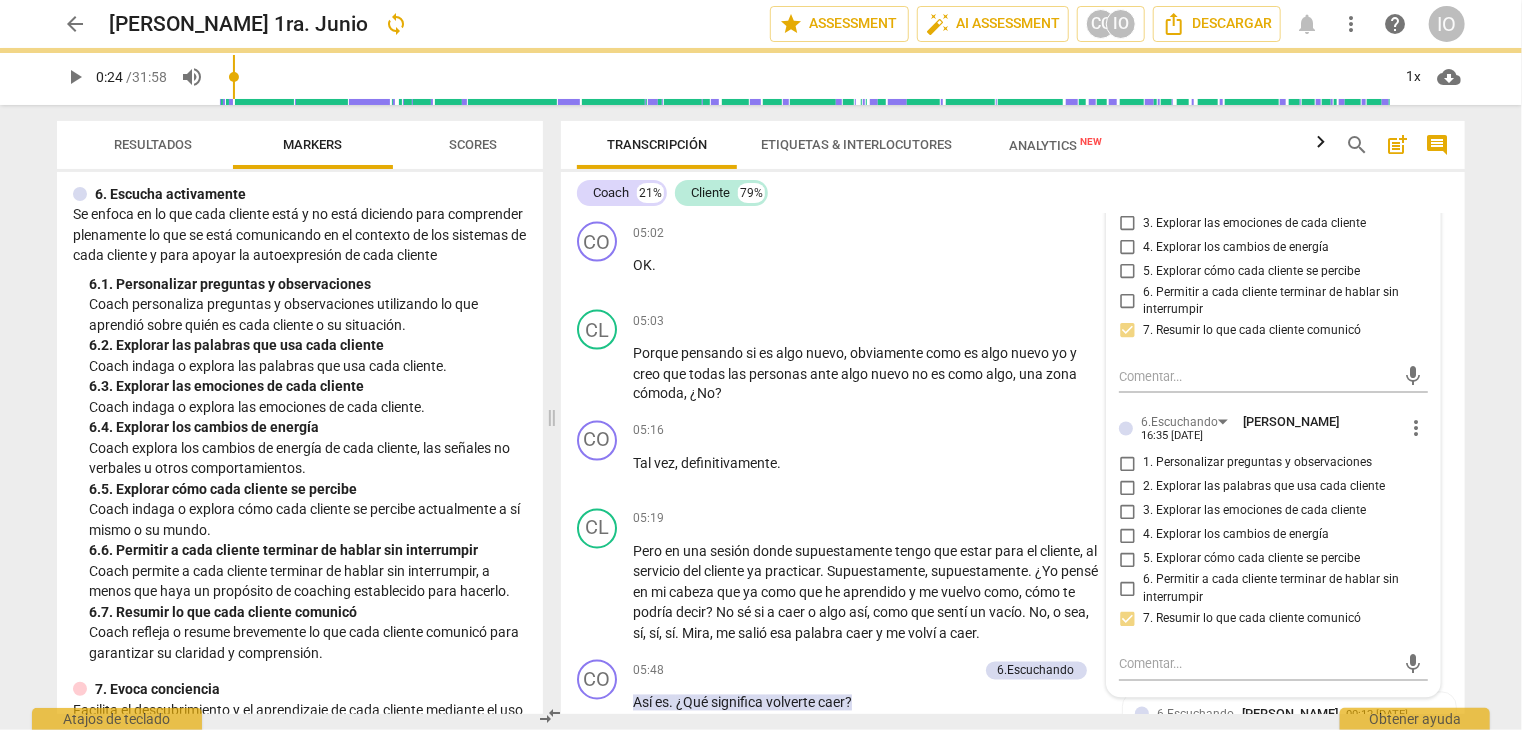 scroll, scrollTop: 1760, scrollLeft: 0, axis: vertical 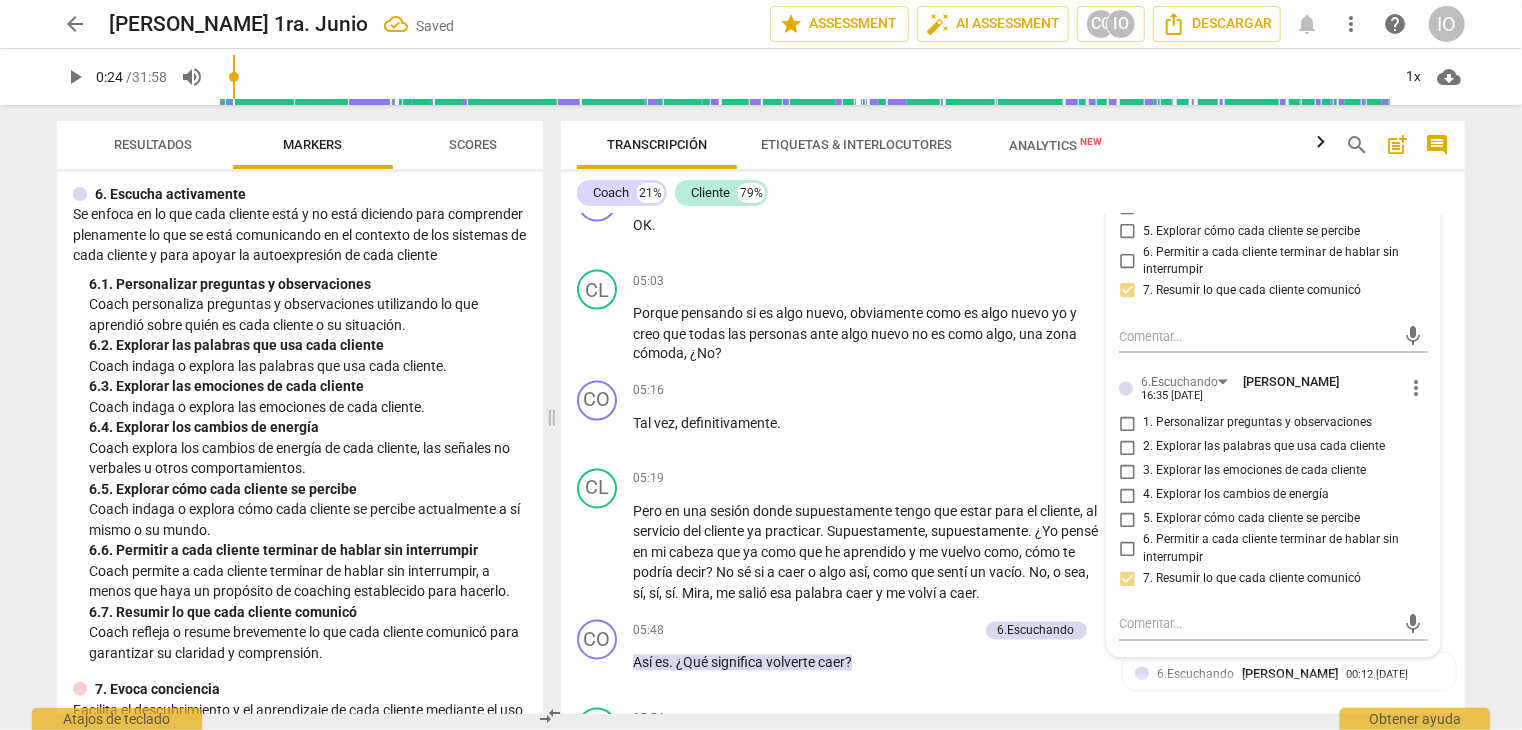 click on "Coach indaga o explora las emociones de cada cliente." at bounding box center [308, 407] 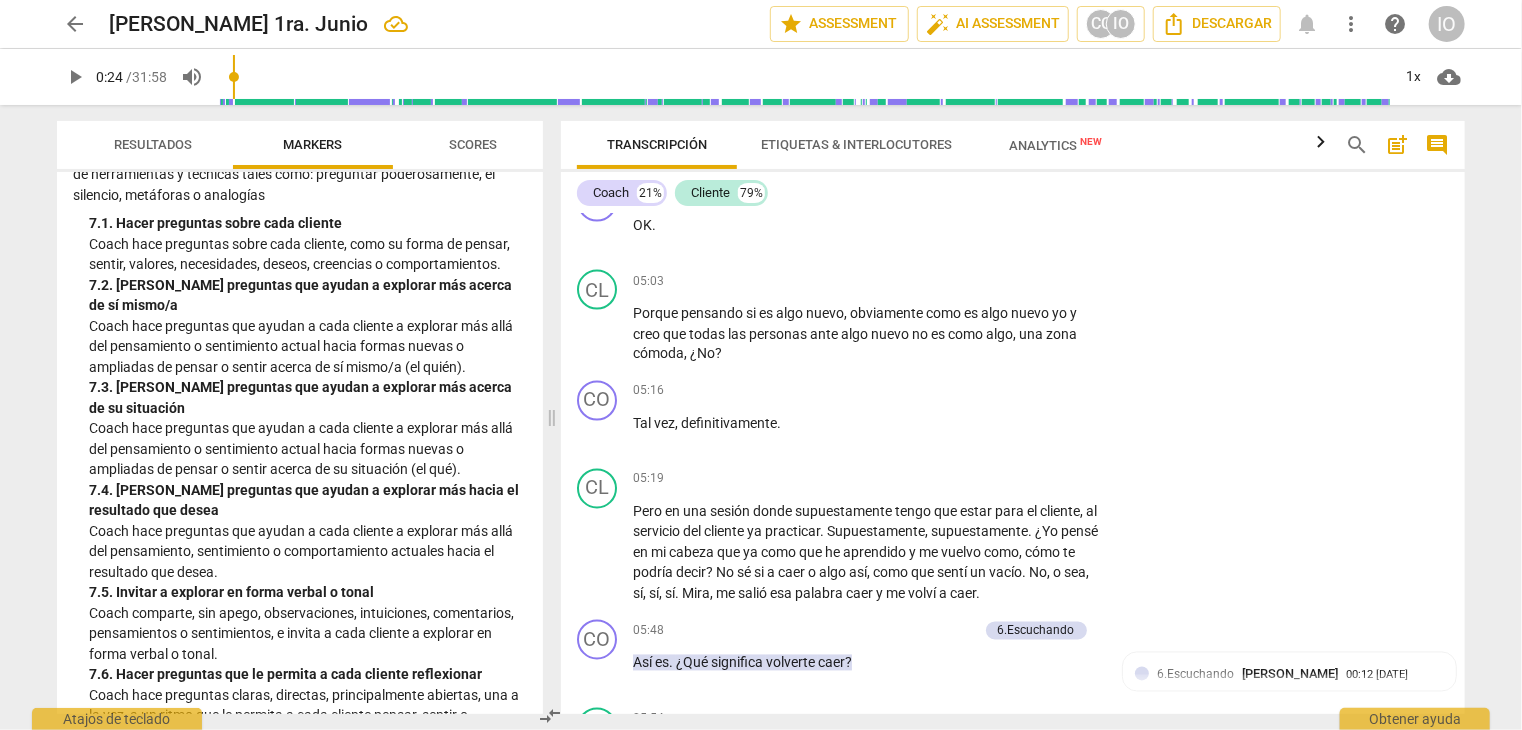 scroll, scrollTop: 1800, scrollLeft: 0, axis: vertical 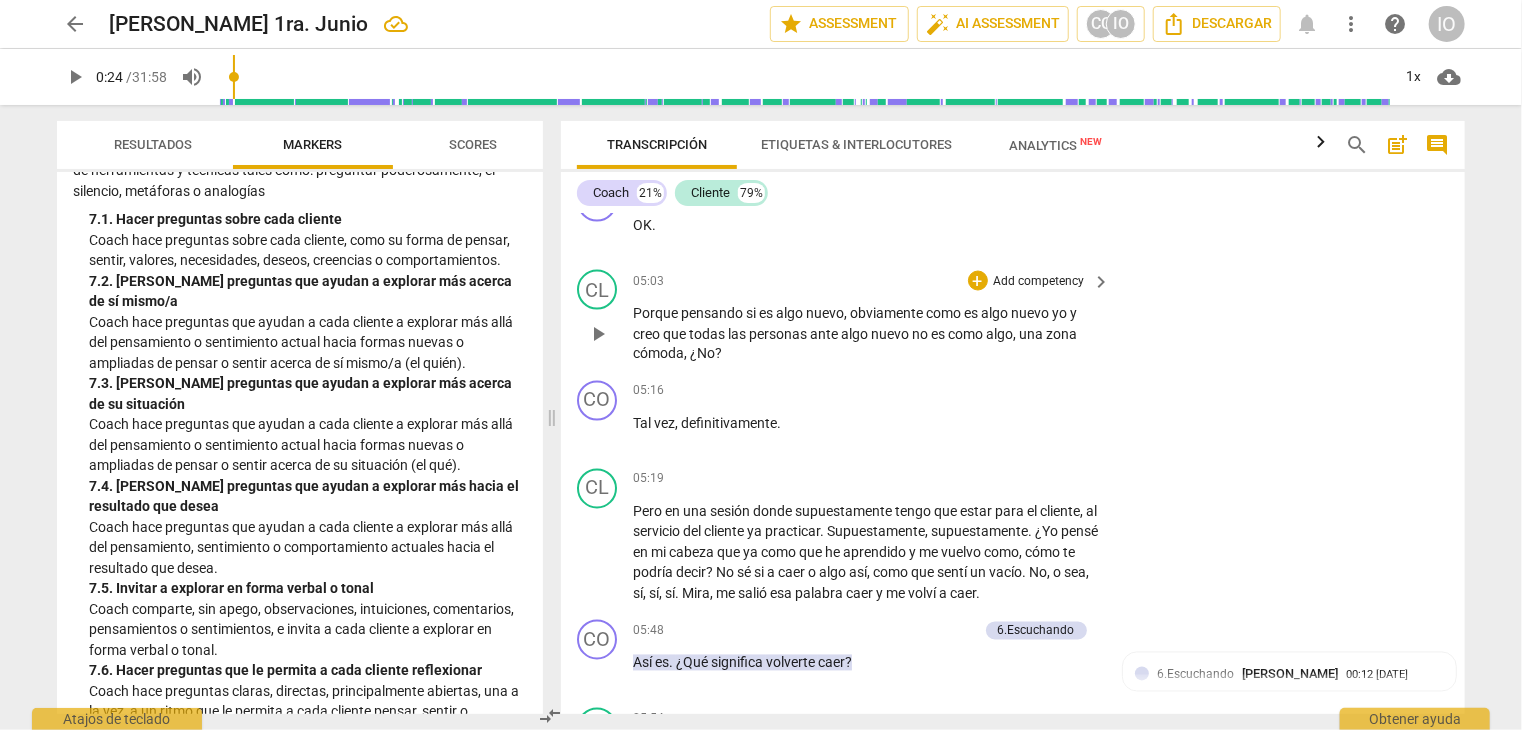 click on "CL play_arrow pause 05:03 + Add competency keyboard_arrow_right Porque   pensando   si   es   algo   nuevo ,   obviamente   como   es   algo   nuevo   yo   y   creo   que   todas   las   personas   ante   algo   nuevo   no   es   como   algo ,   una   zona   cómoda ,   ¿No ?" at bounding box center [1013, 317] 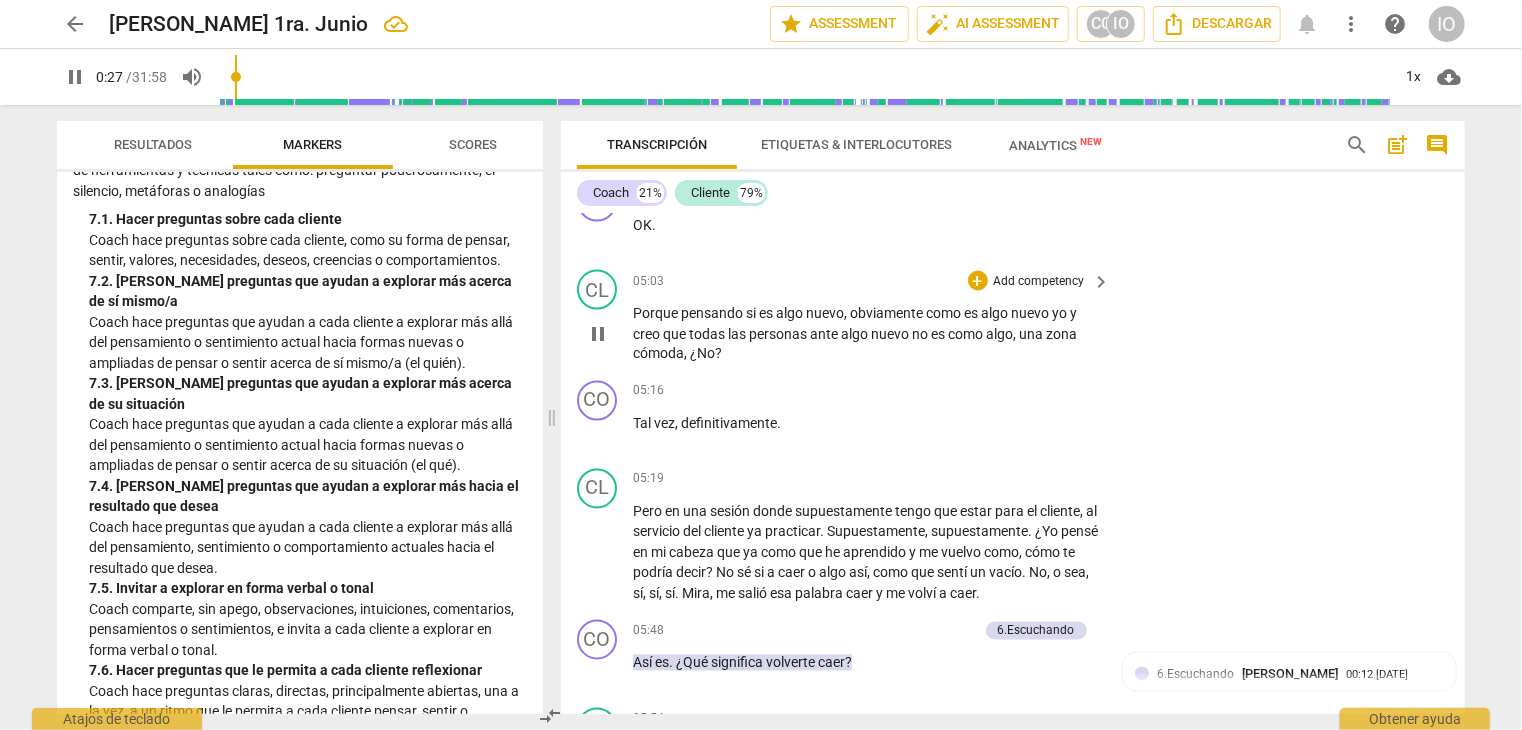 scroll, scrollTop: 481, scrollLeft: 0, axis: vertical 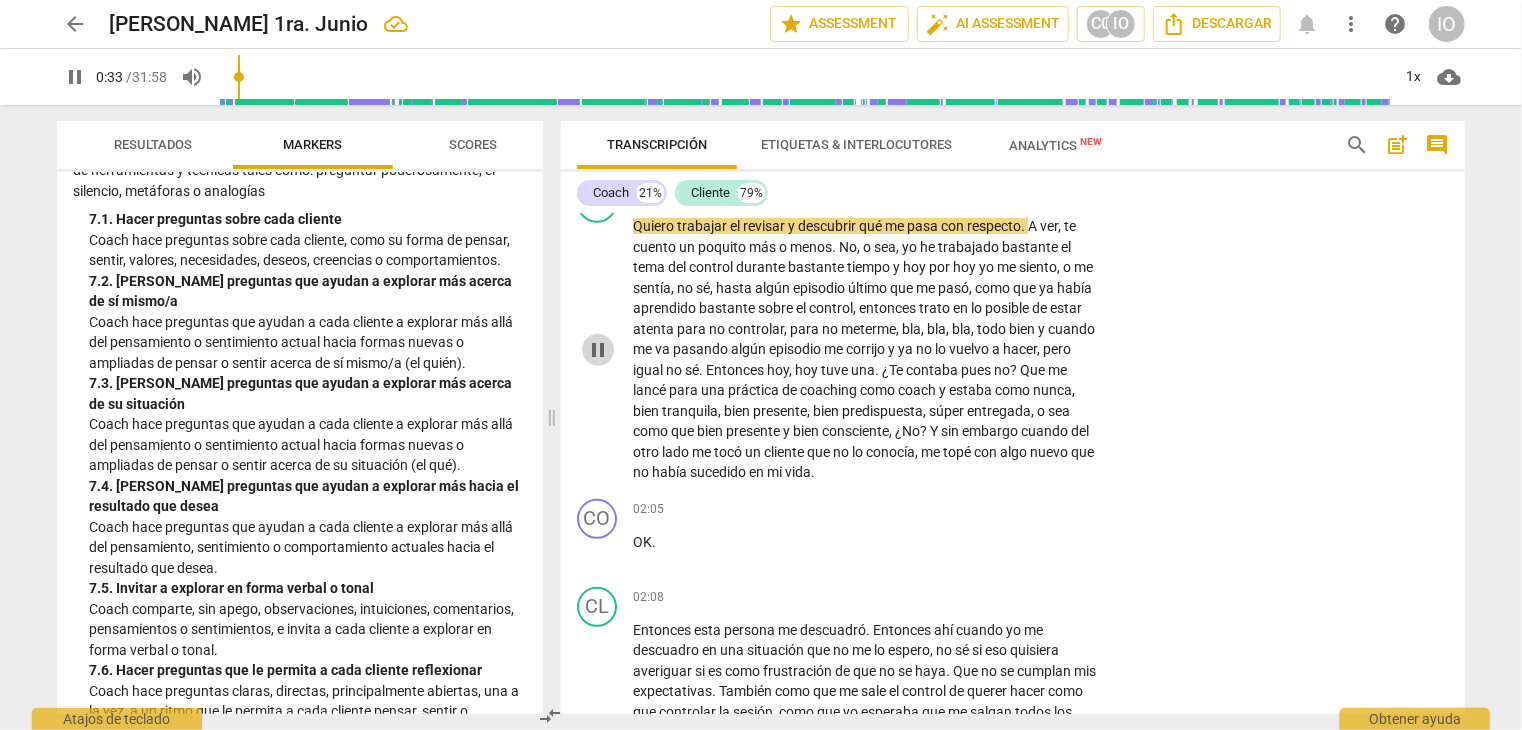 click on "pause" at bounding box center [598, 350] 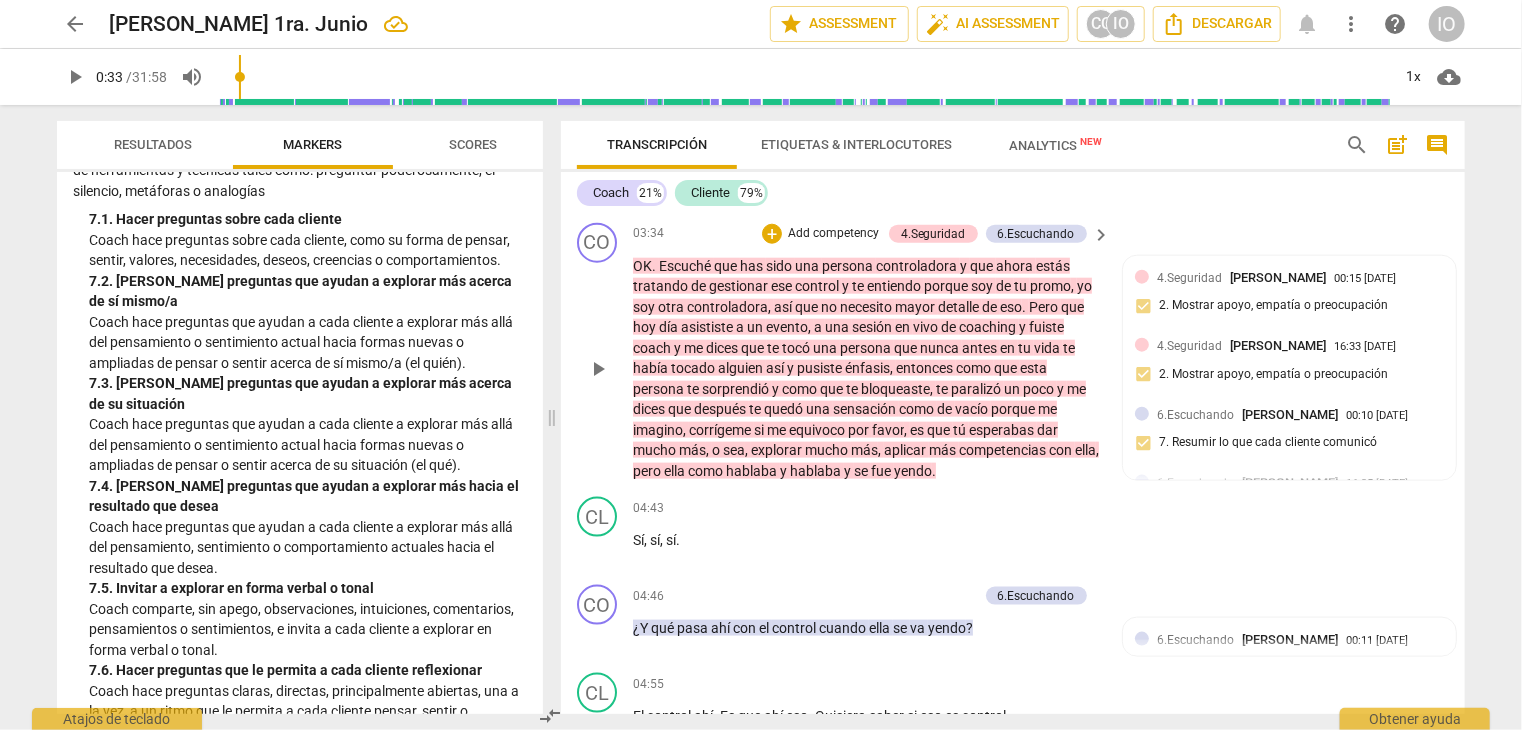 scroll, scrollTop: 1281, scrollLeft: 0, axis: vertical 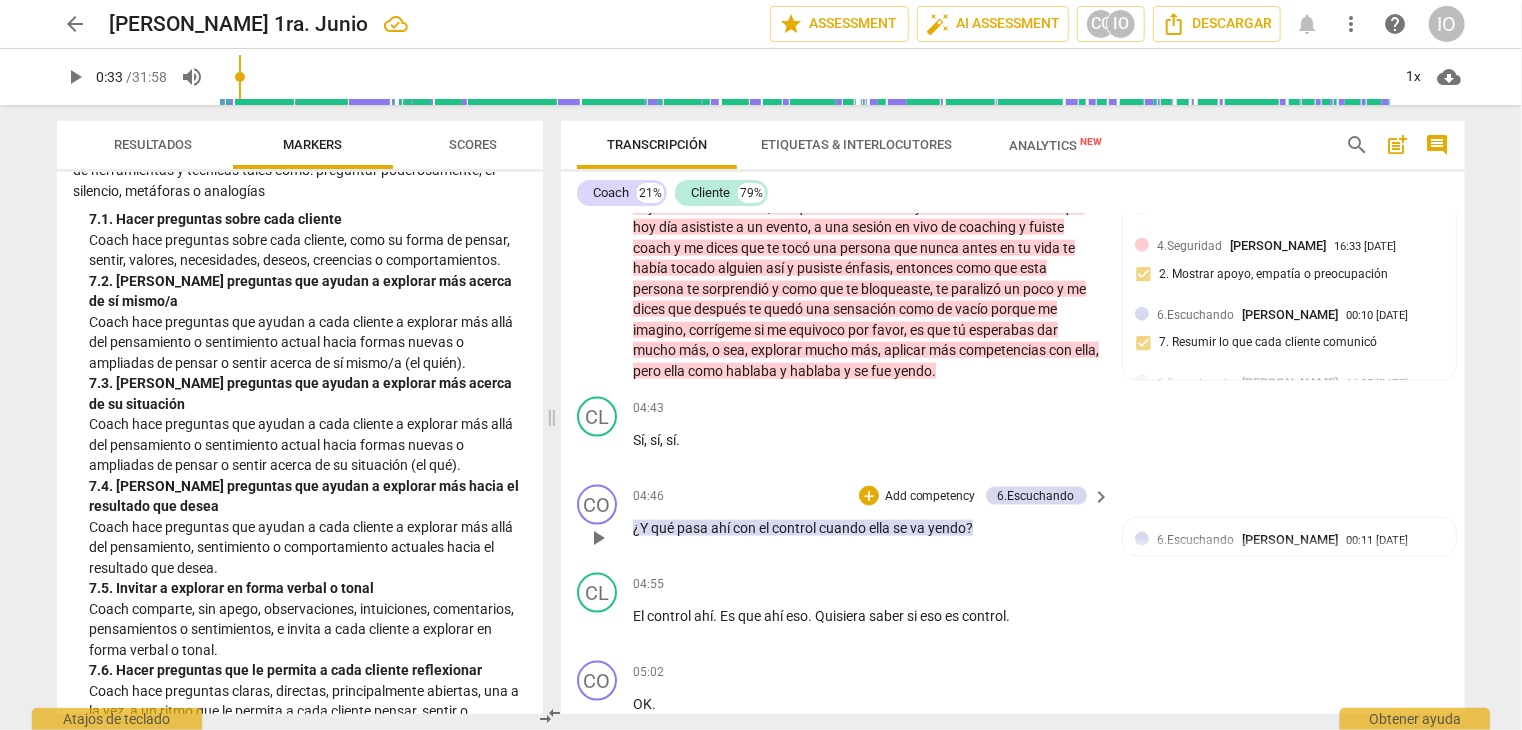 click on "play_arrow" at bounding box center [598, 538] 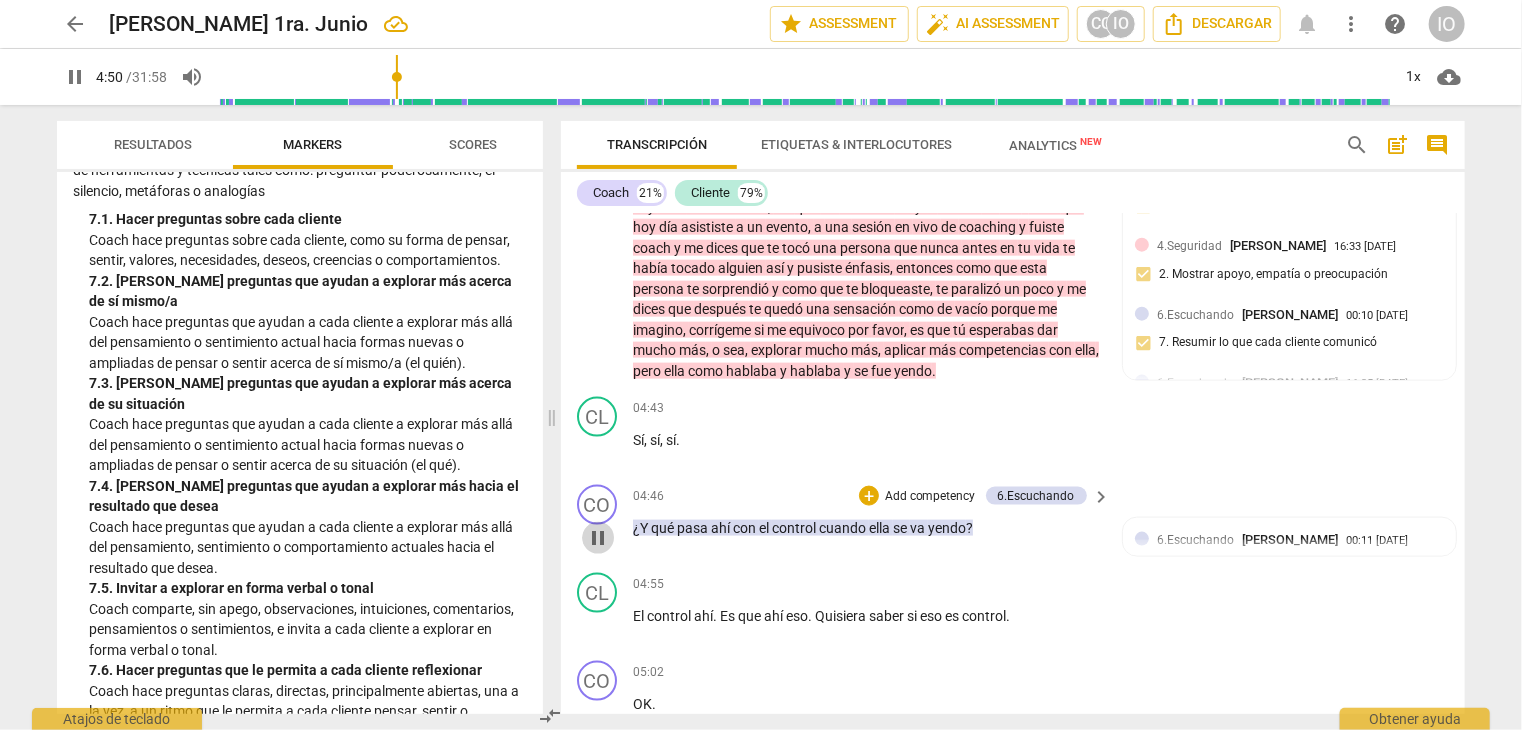 click on "pause" at bounding box center (598, 538) 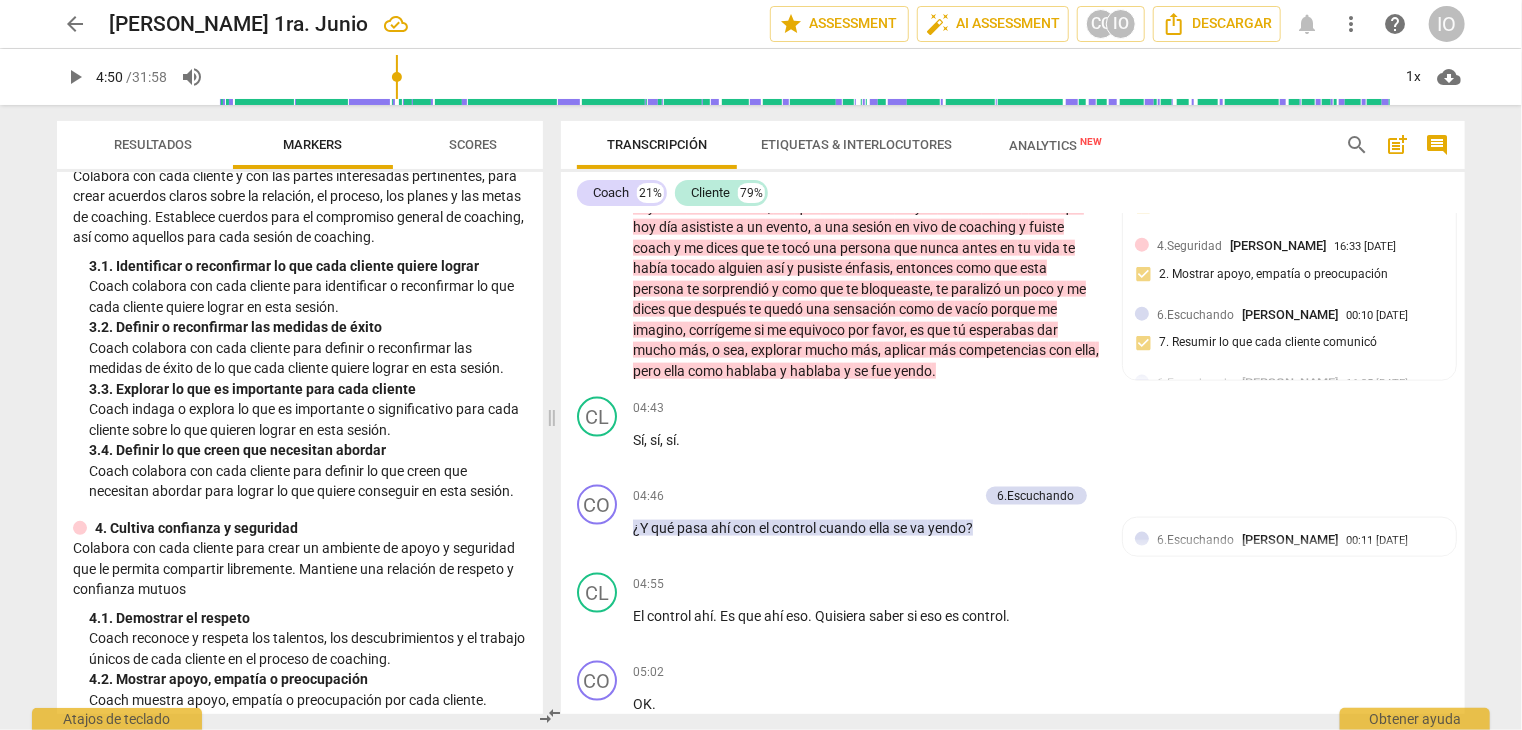 scroll, scrollTop: 200, scrollLeft: 0, axis: vertical 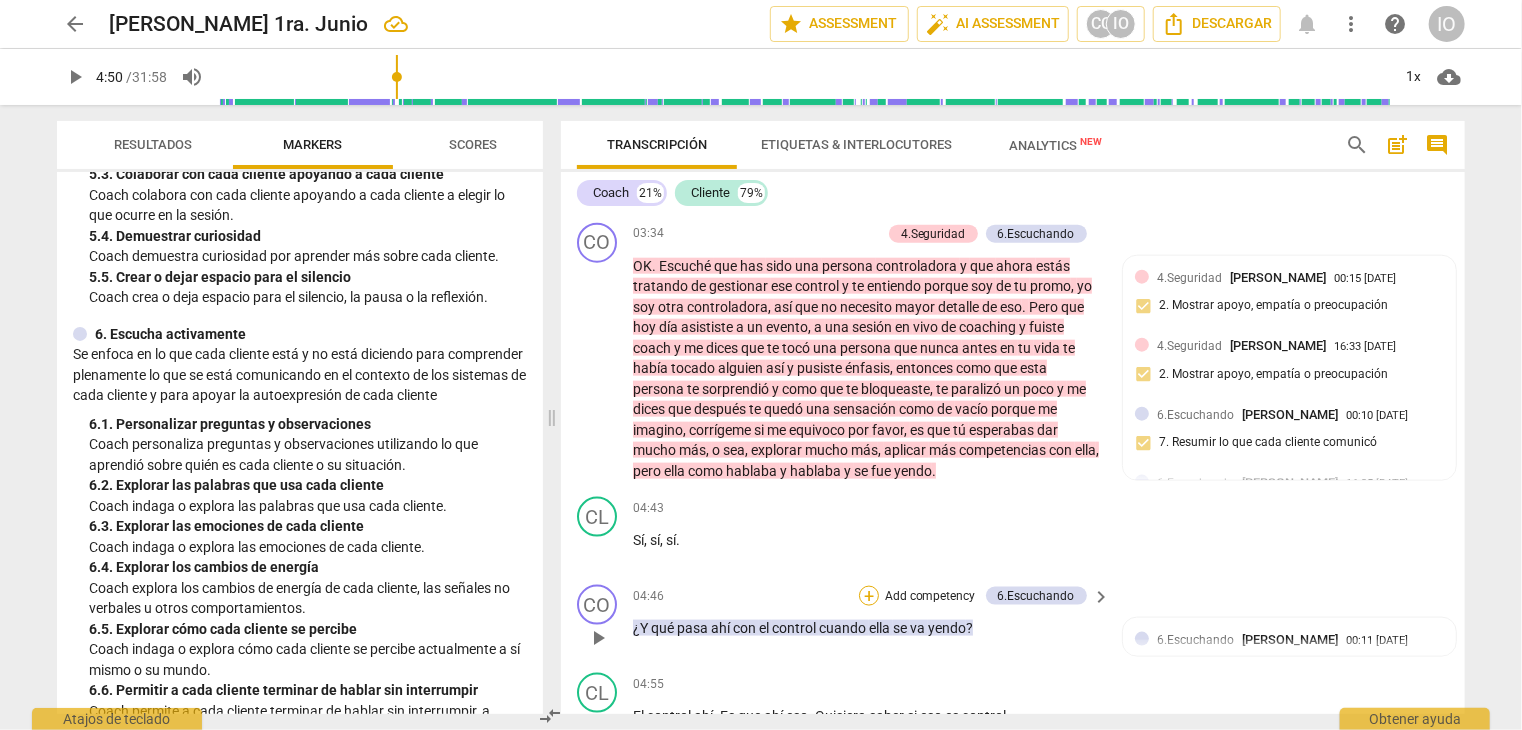 click on "+" at bounding box center (869, 596) 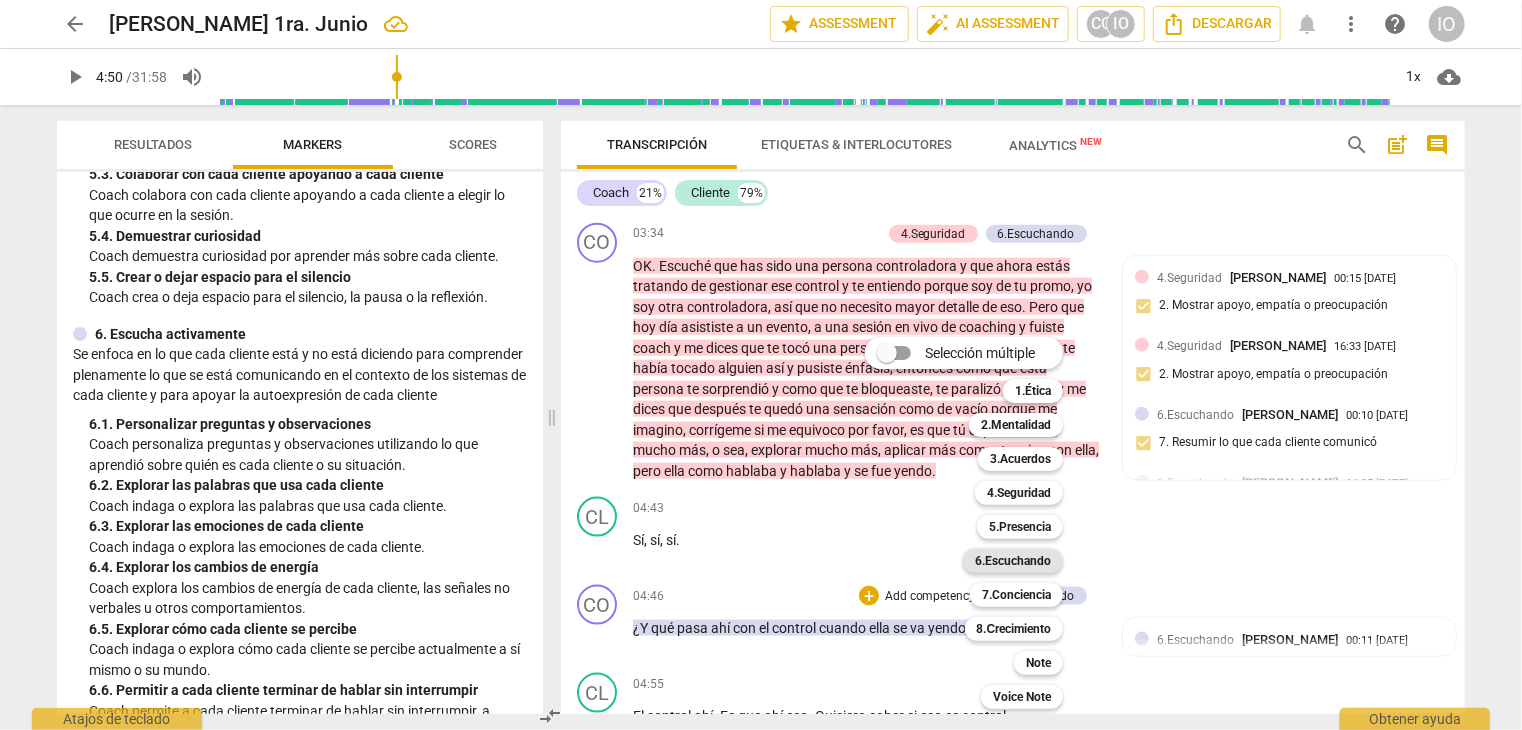 click on "6.Escuchando" at bounding box center [1013, 561] 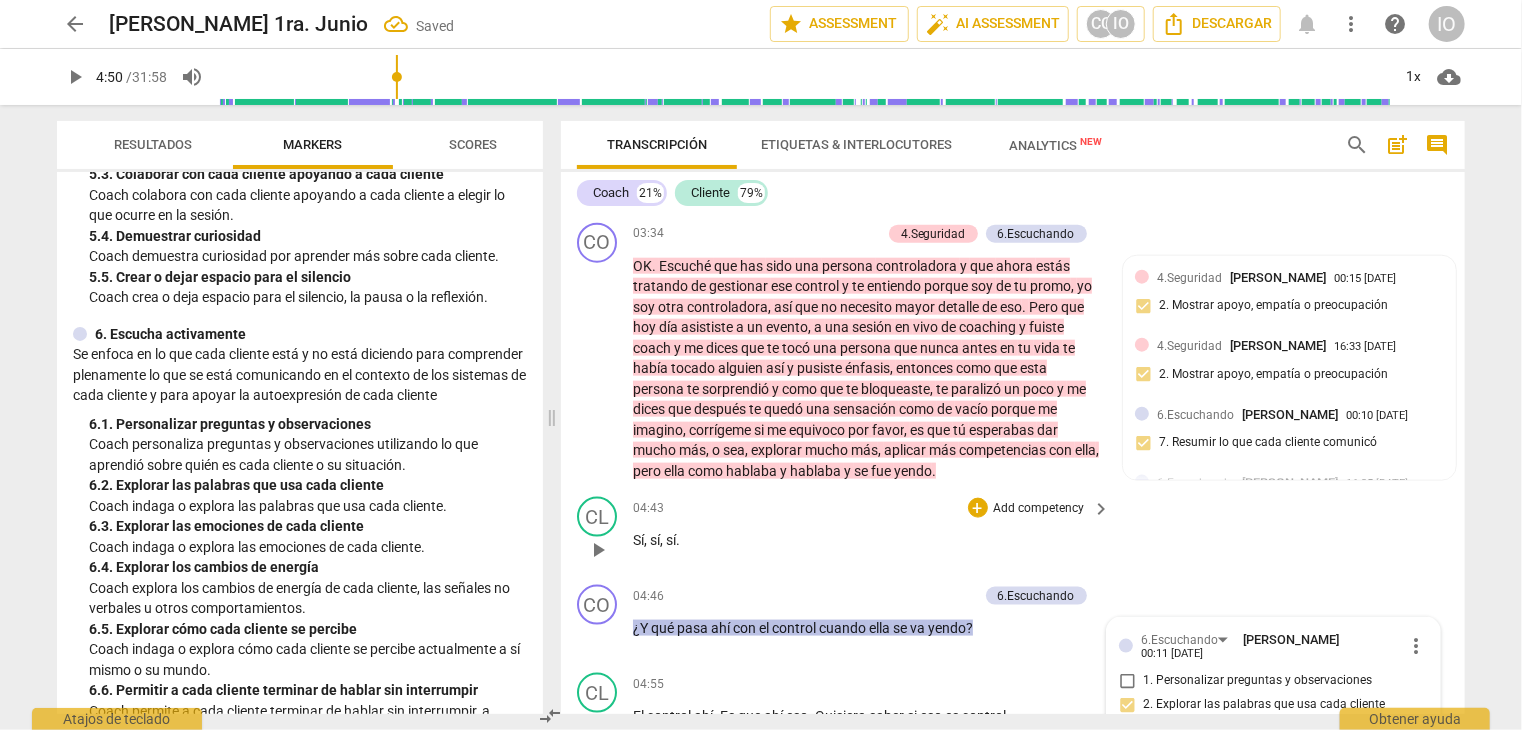 scroll, scrollTop: 1615, scrollLeft: 0, axis: vertical 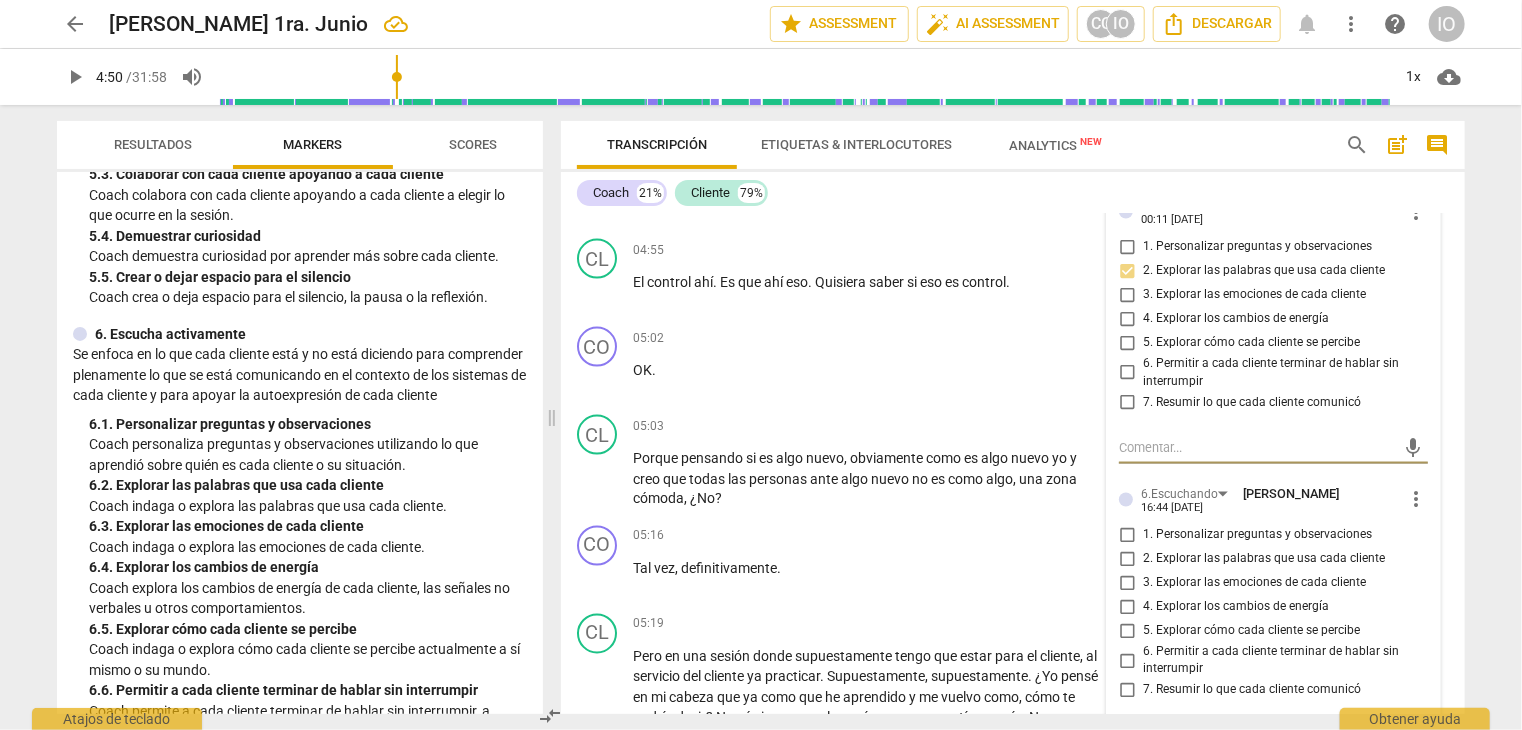 click on "1. Personalizar preguntas y observaciones" at bounding box center (1127, 536) 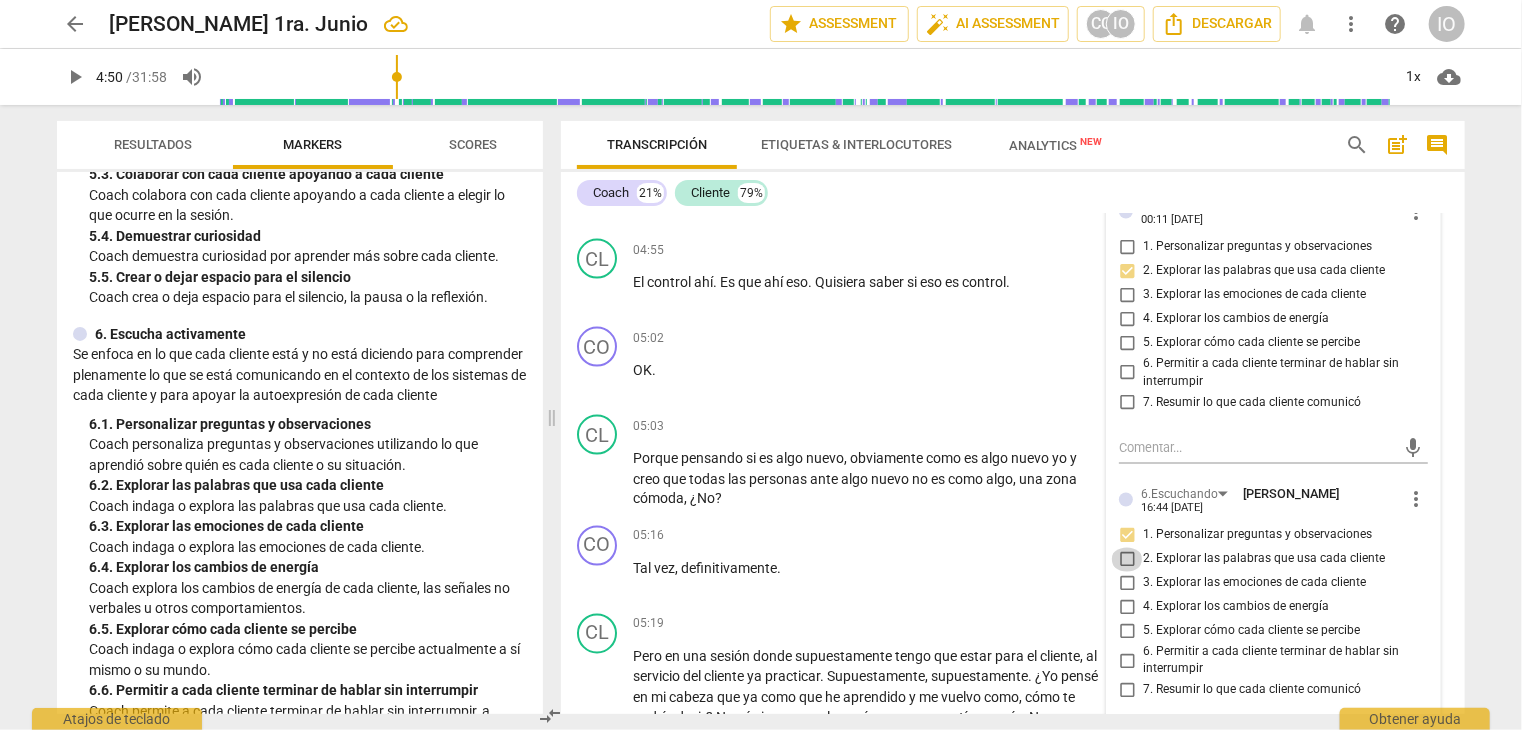 click on "2. Explorar las palabras que usa cada cliente" at bounding box center (1127, 560) 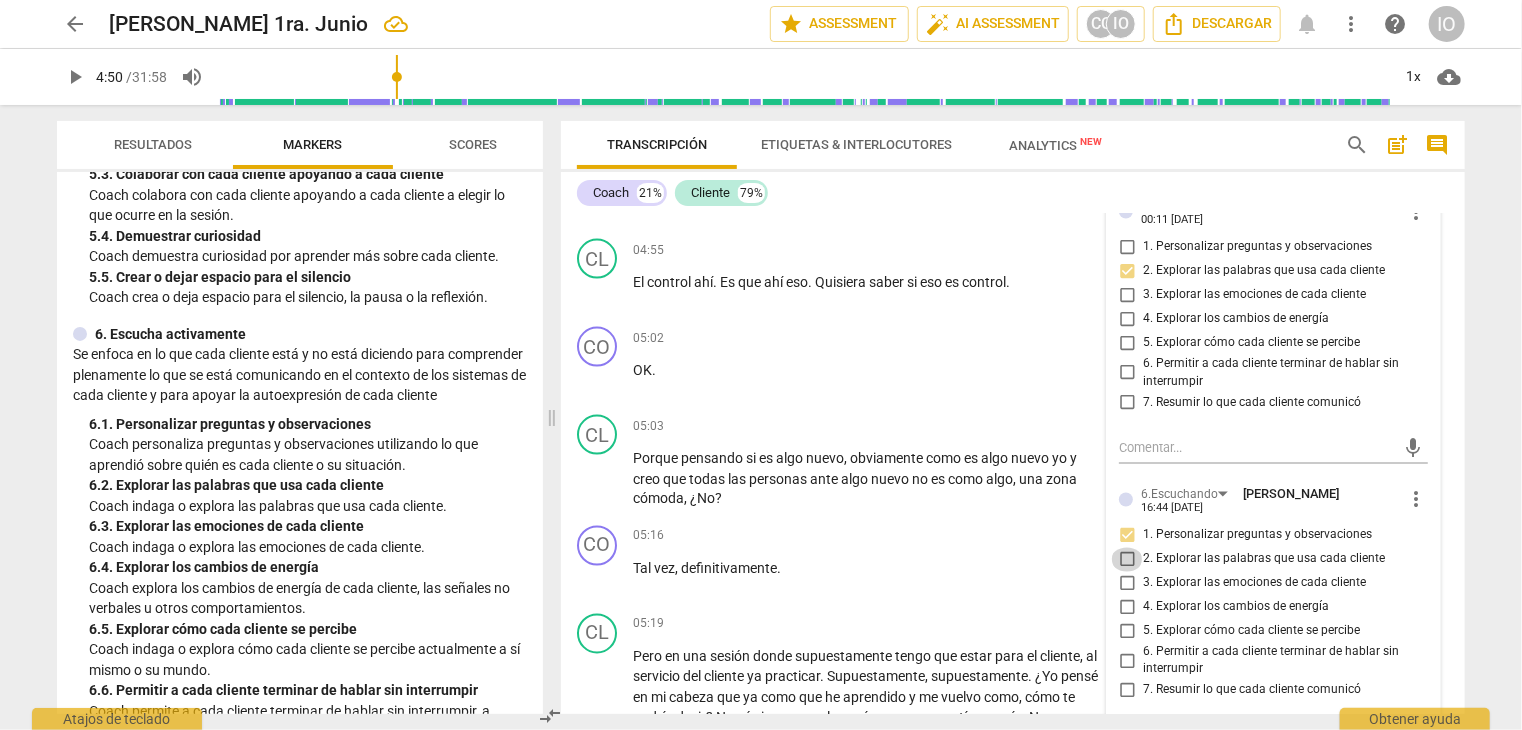 checkbox on "true" 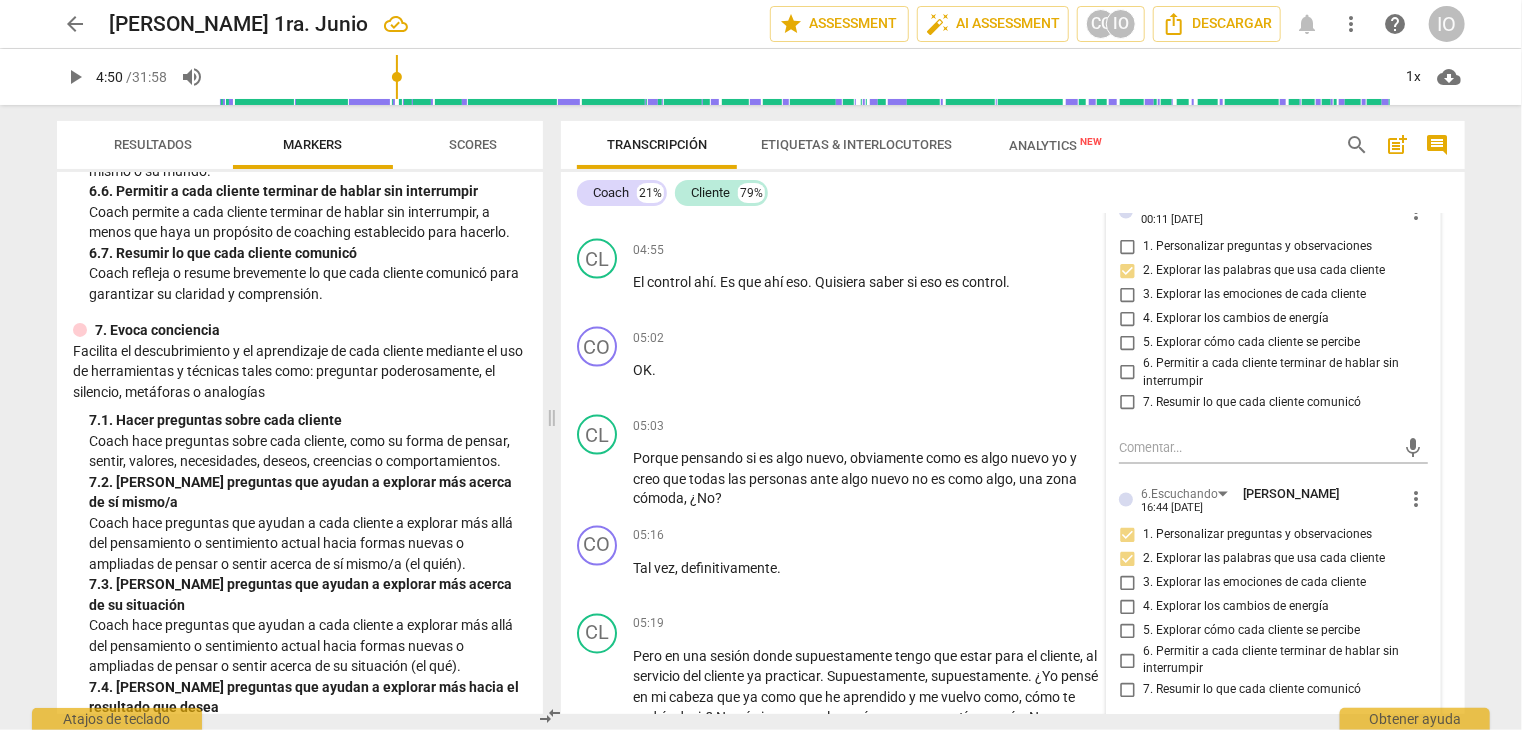 scroll, scrollTop: 1600, scrollLeft: 0, axis: vertical 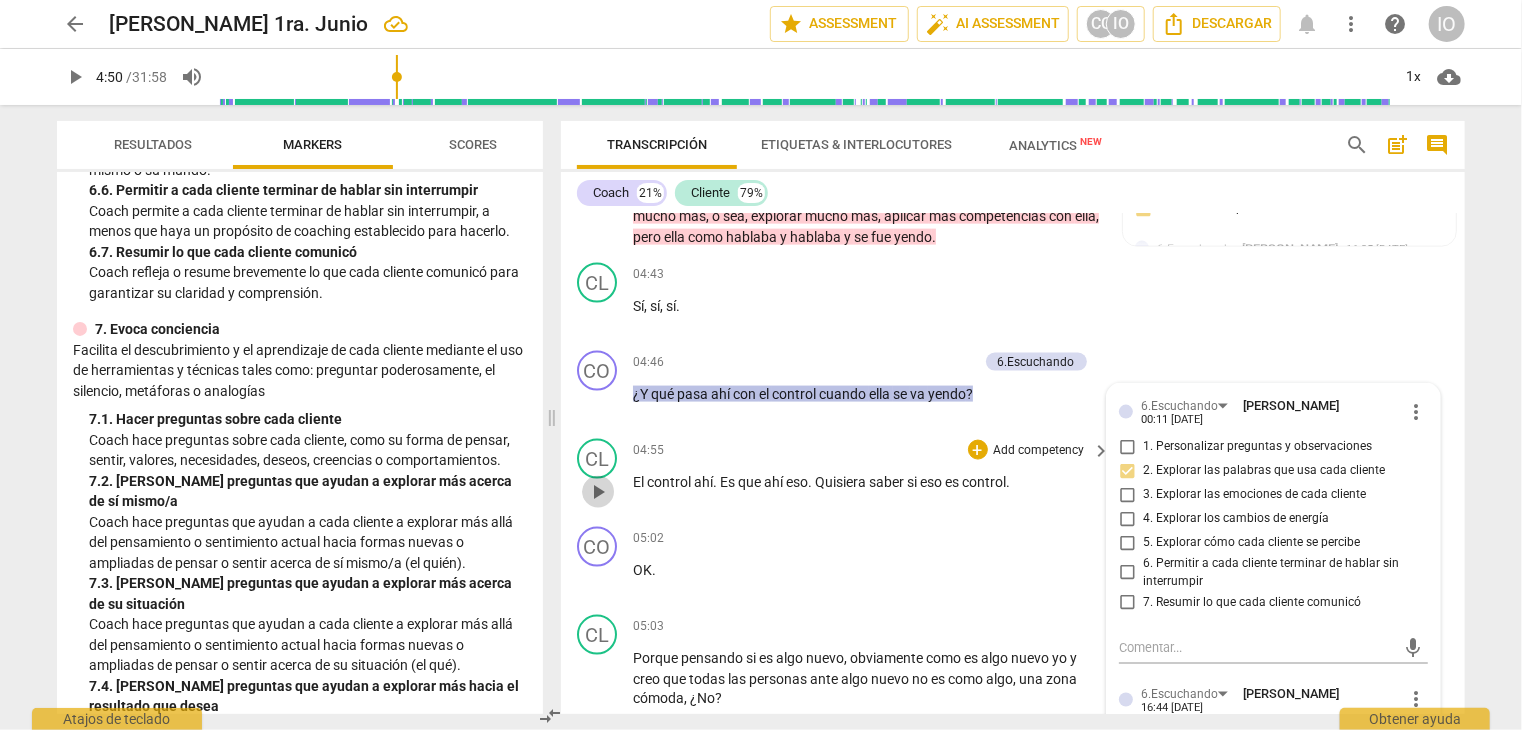 click on "play_arrow" at bounding box center [598, 492] 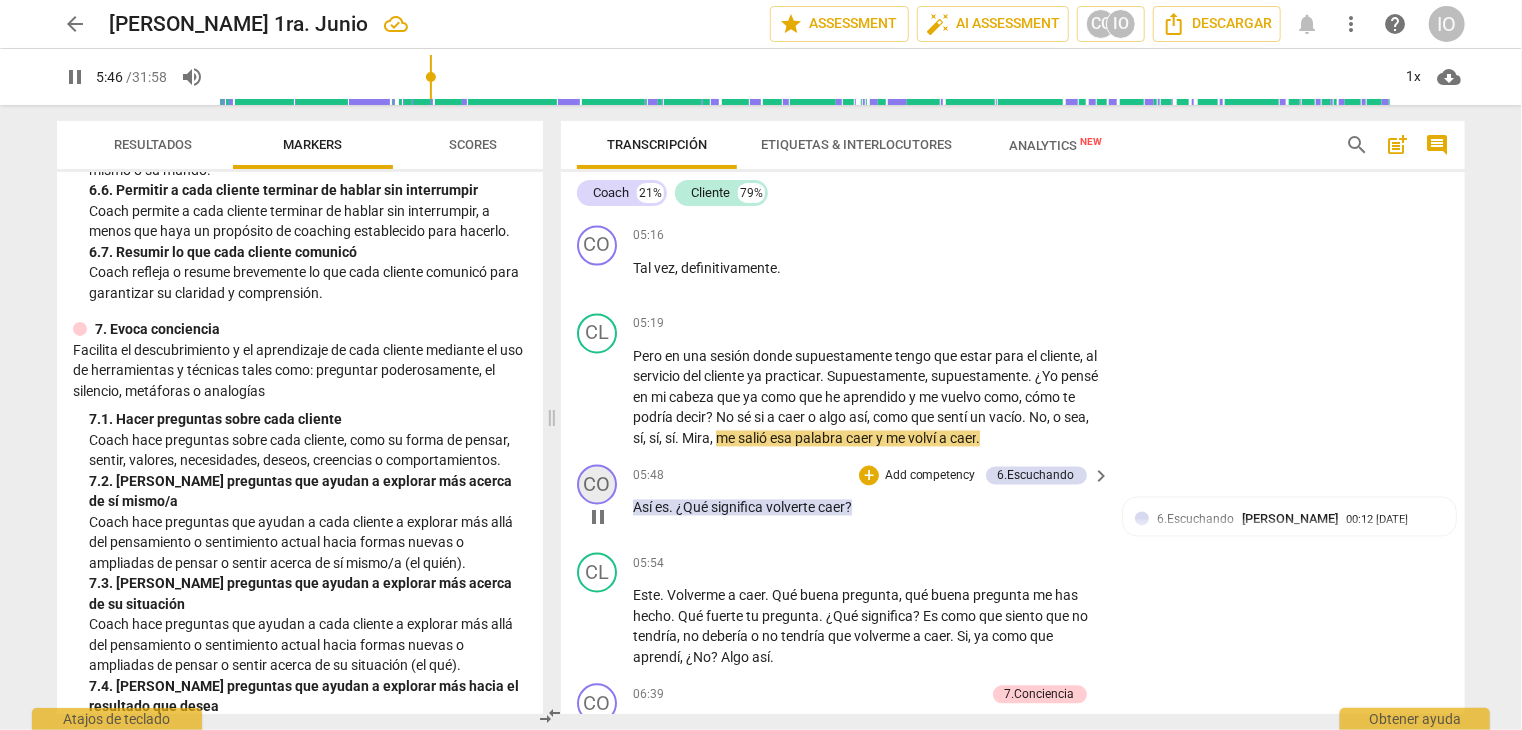 scroll, scrollTop: 2015, scrollLeft: 0, axis: vertical 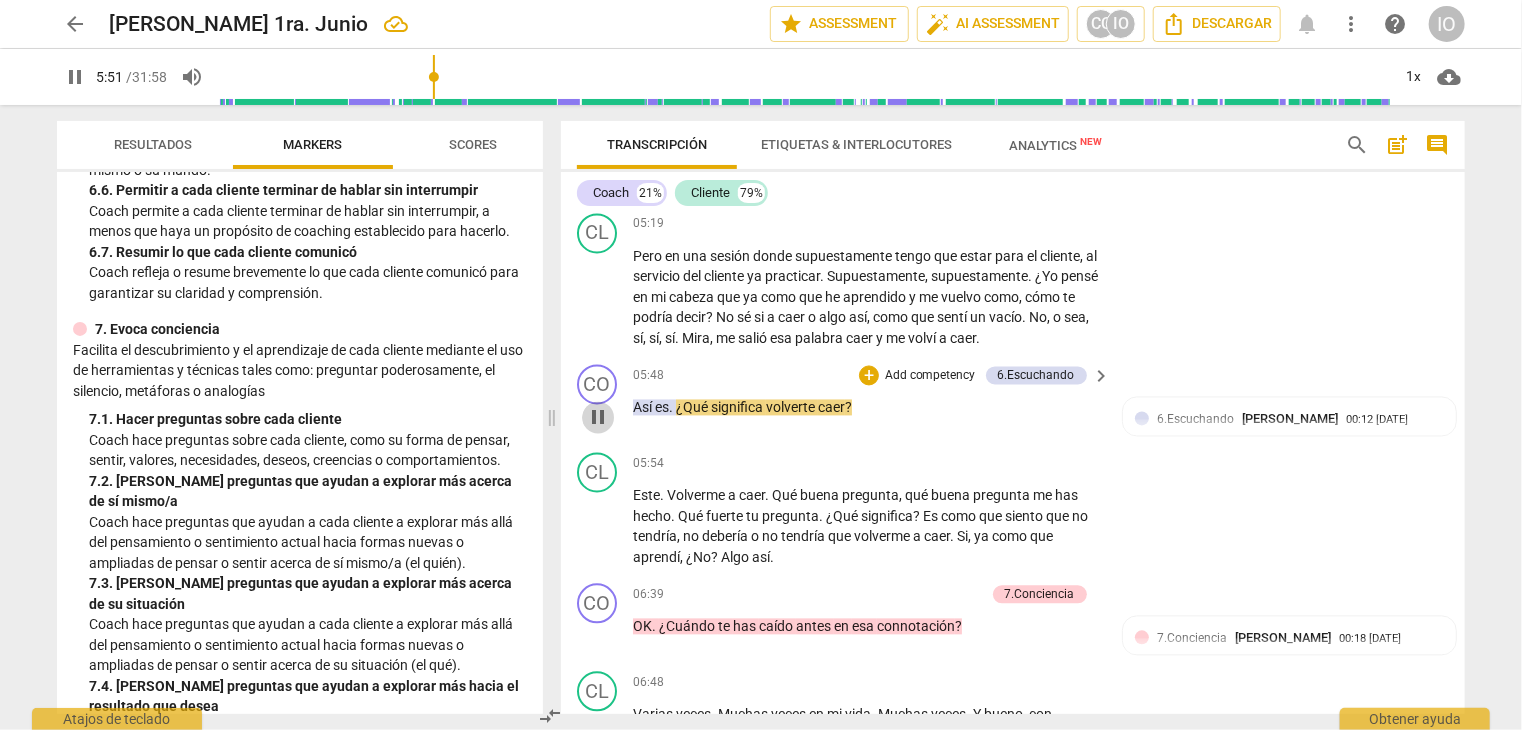 click on "pause" at bounding box center [598, 418] 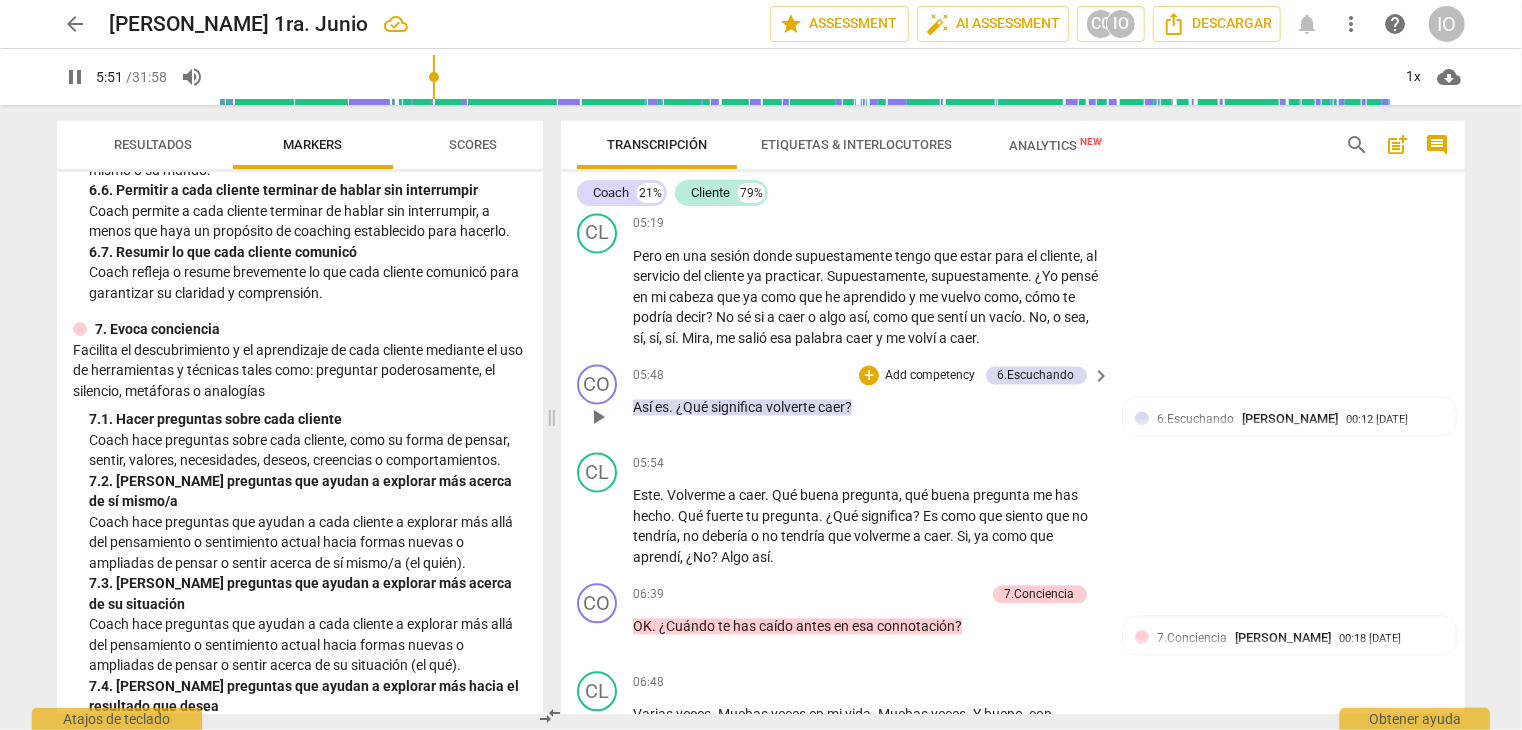 type on "352" 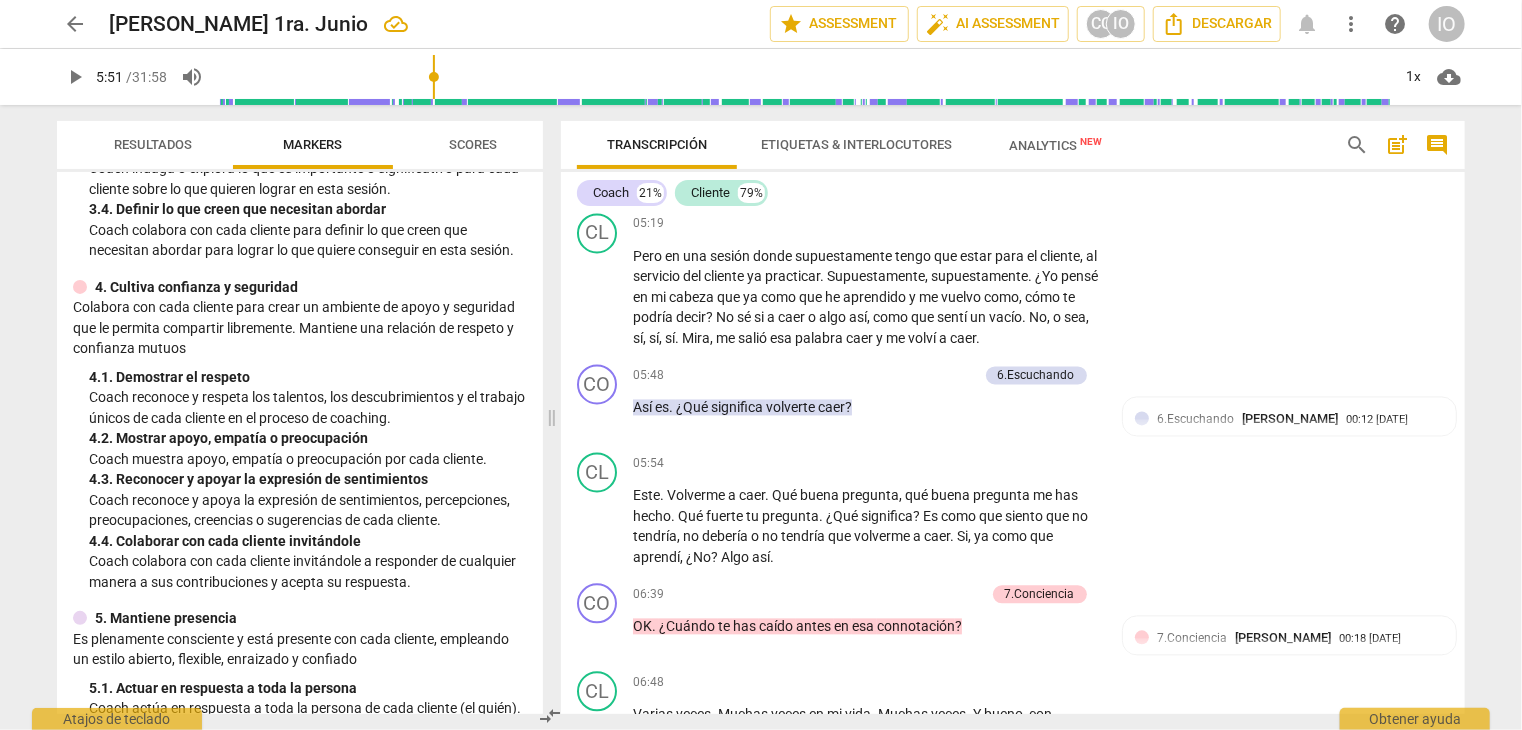 scroll, scrollTop: 500, scrollLeft: 0, axis: vertical 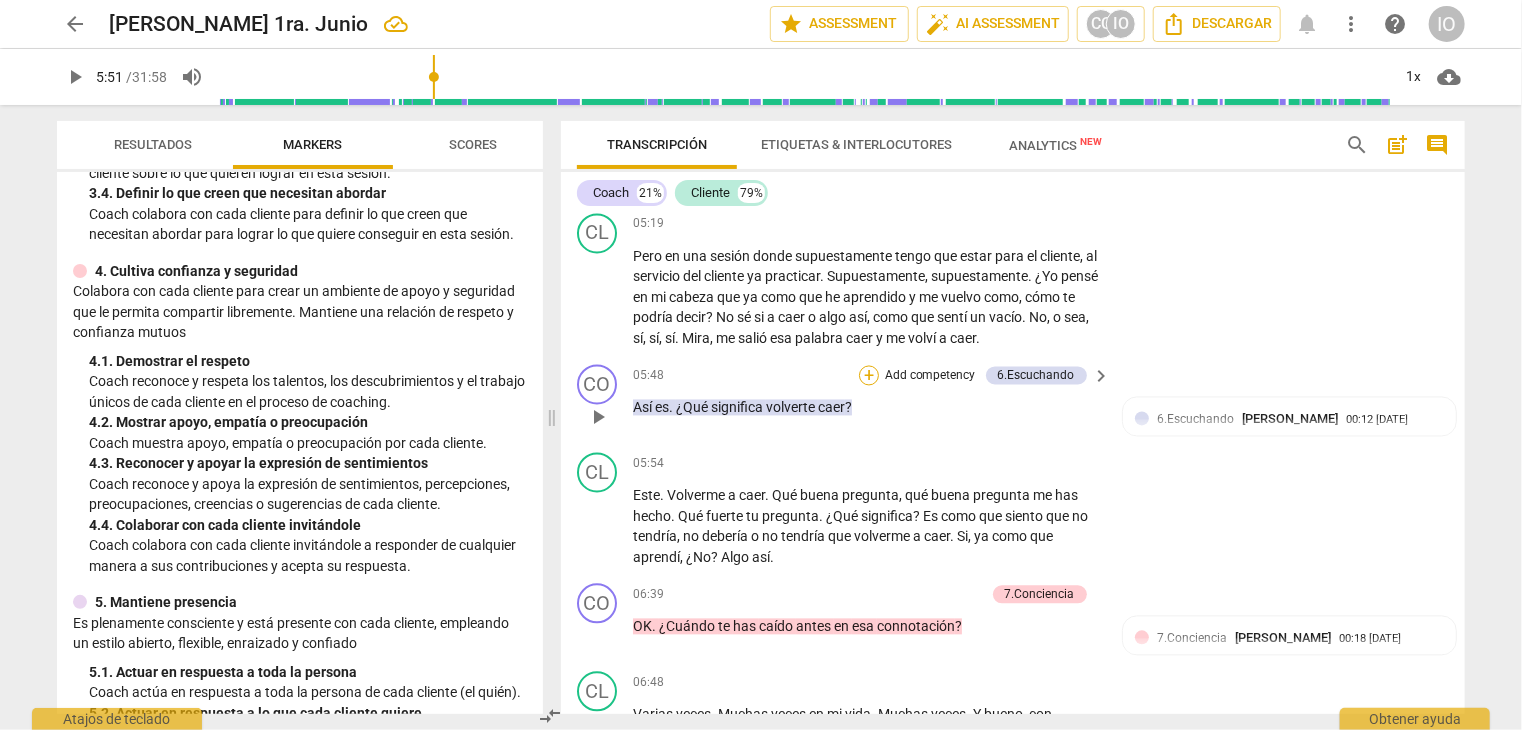 click on "+" at bounding box center (869, 376) 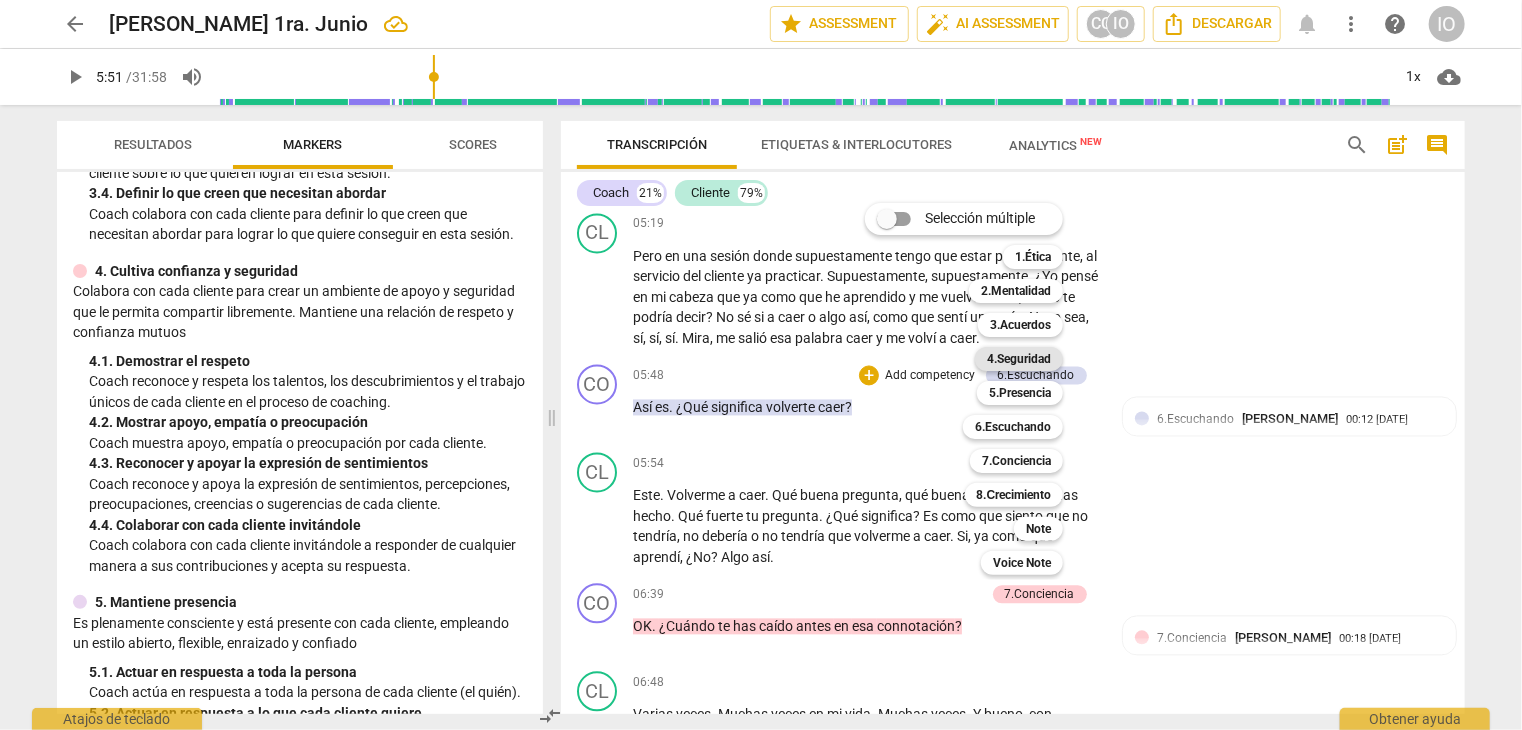click on "4.Seguridad" at bounding box center (1019, 359) 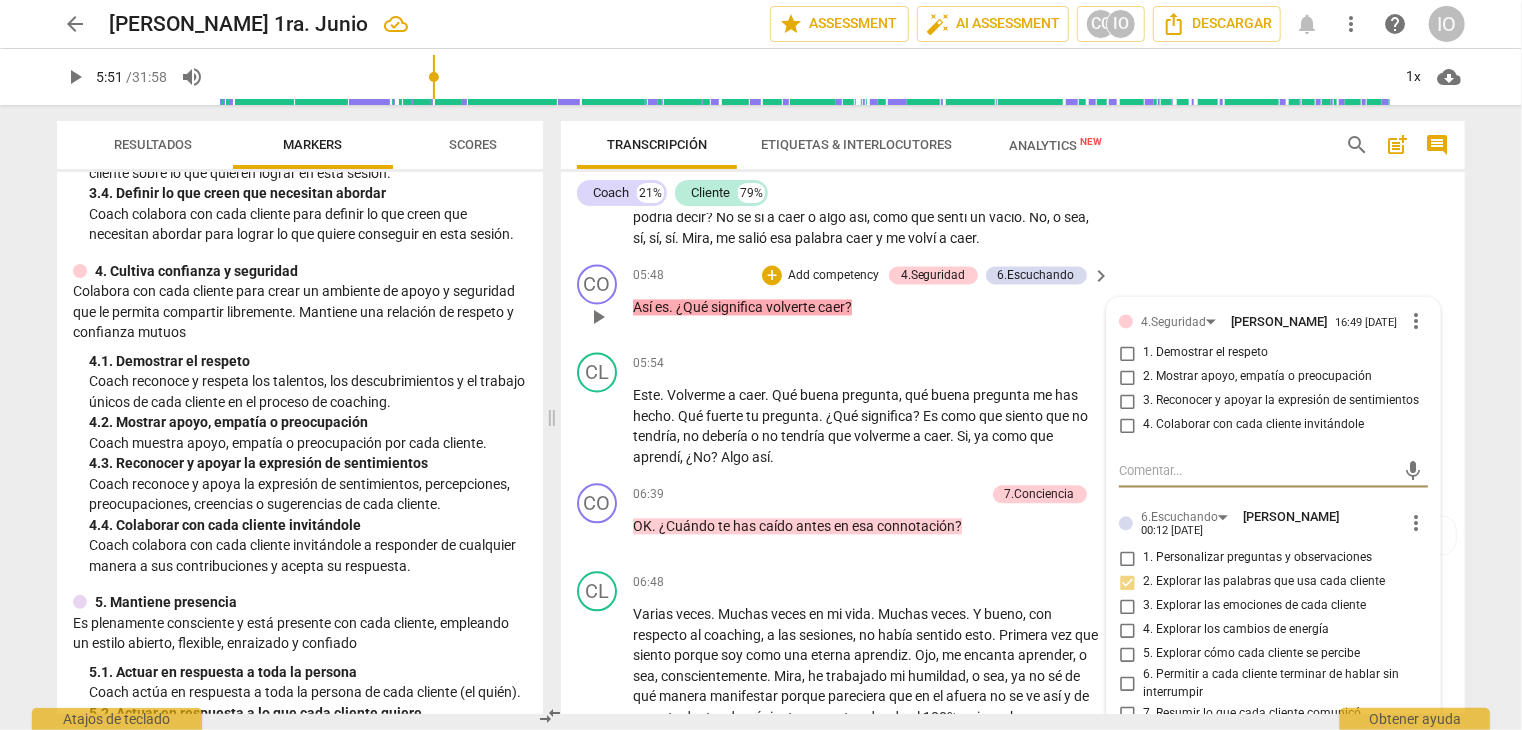 scroll, scrollTop: 2015, scrollLeft: 0, axis: vertical 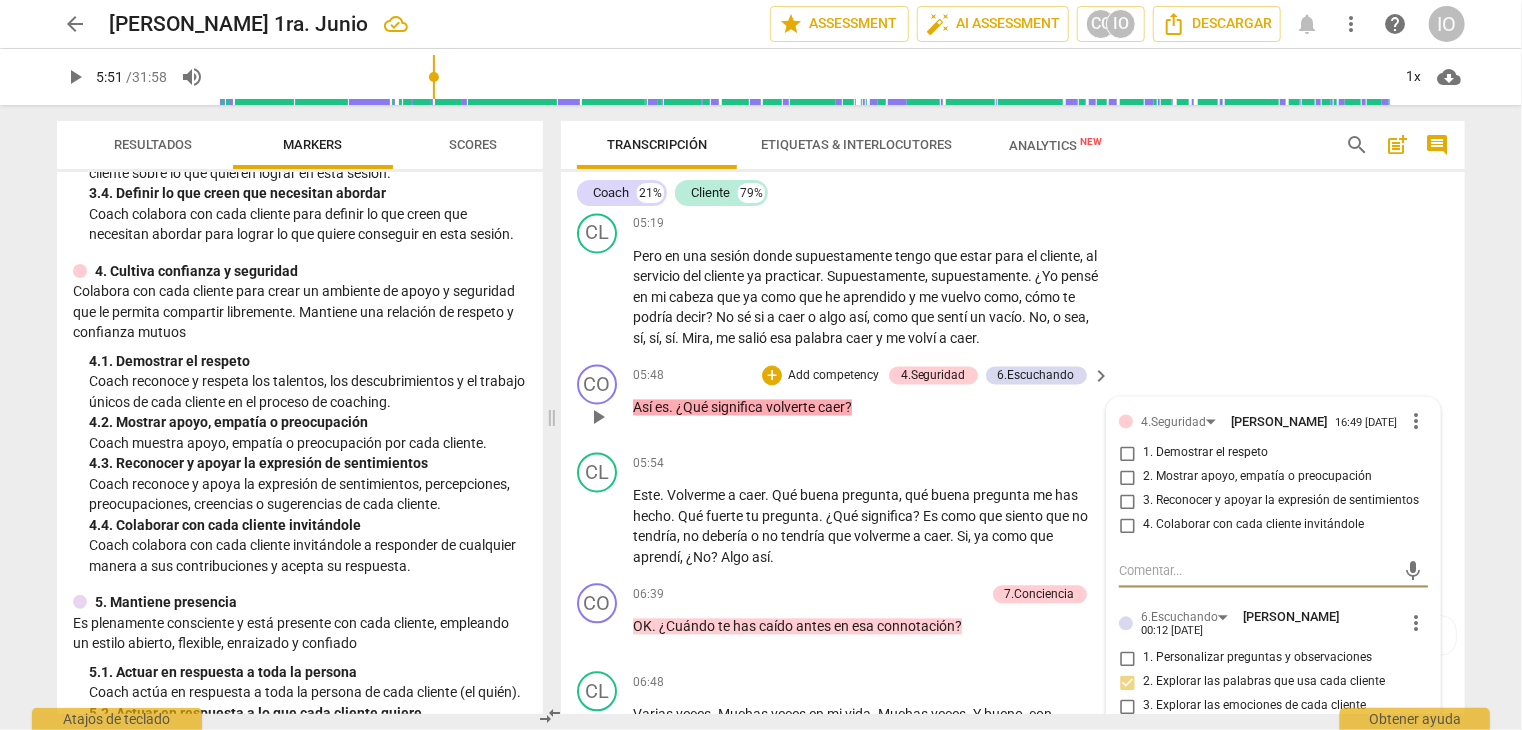 click on "4. Colaborar con cada cliente invitándole" at bounding box center [1127, 526] 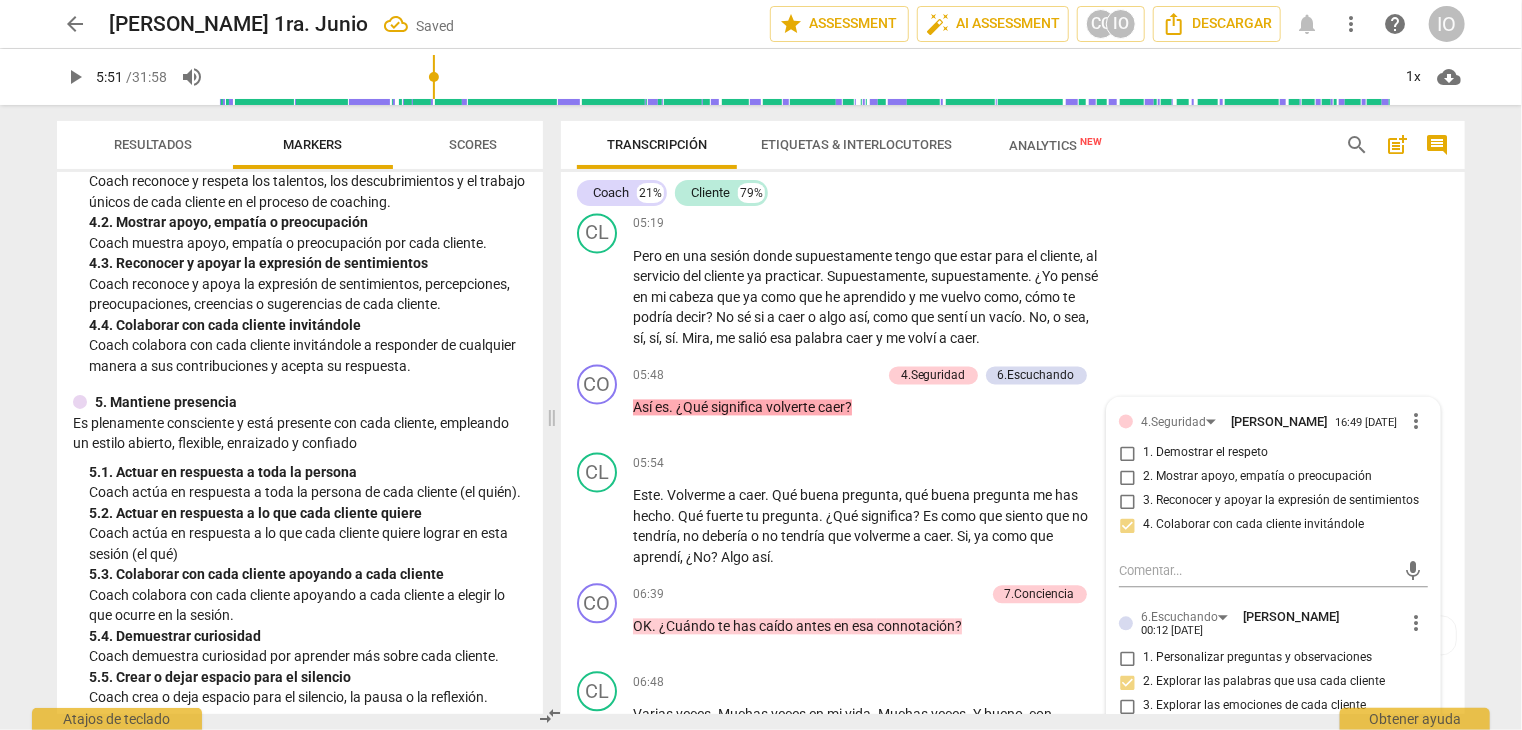 scroll, scrollTop: 800, scrollLeft: 0, axis: vertical 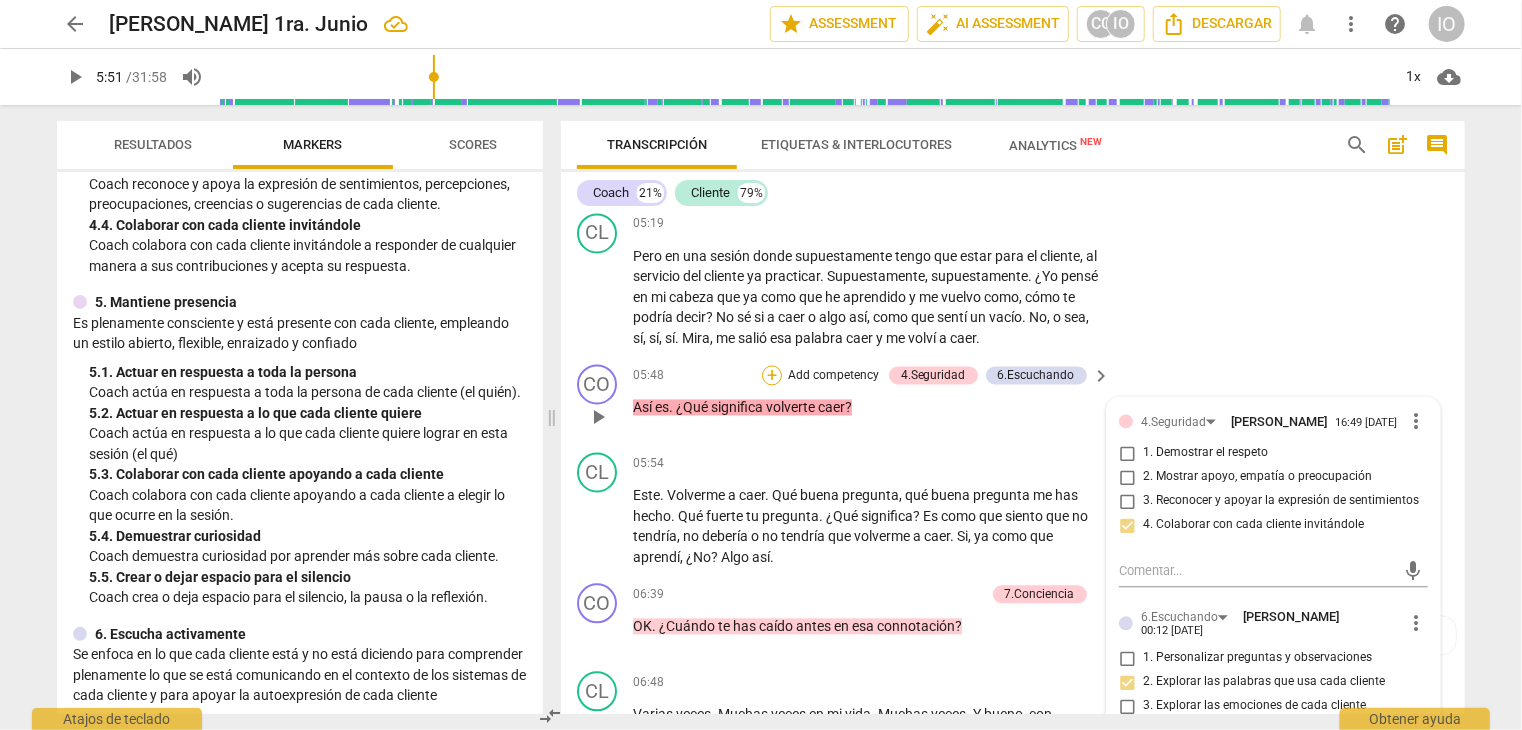 click on "+" at bounding box center [772, 376] 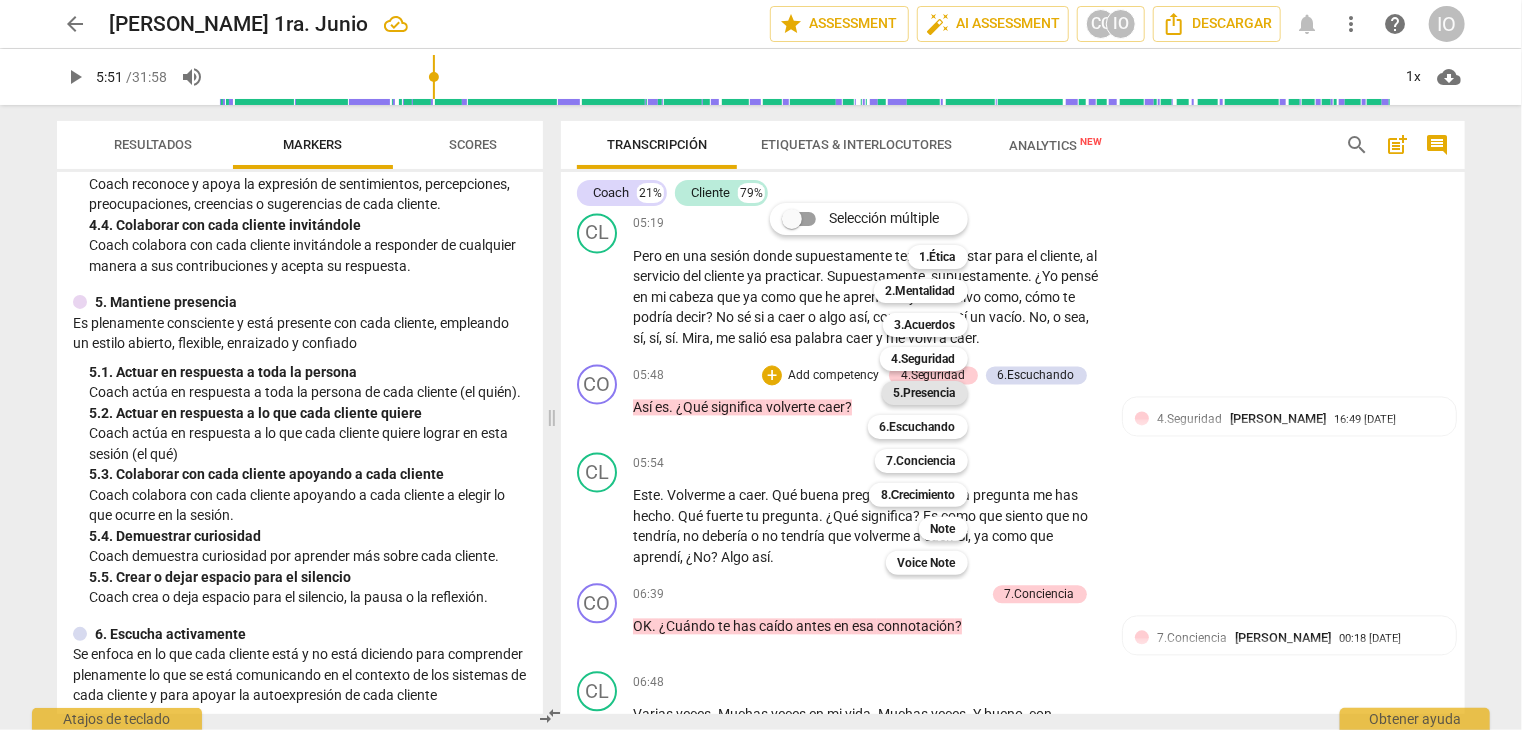 click on "5.Presencia" at bounding box center [925, 393] 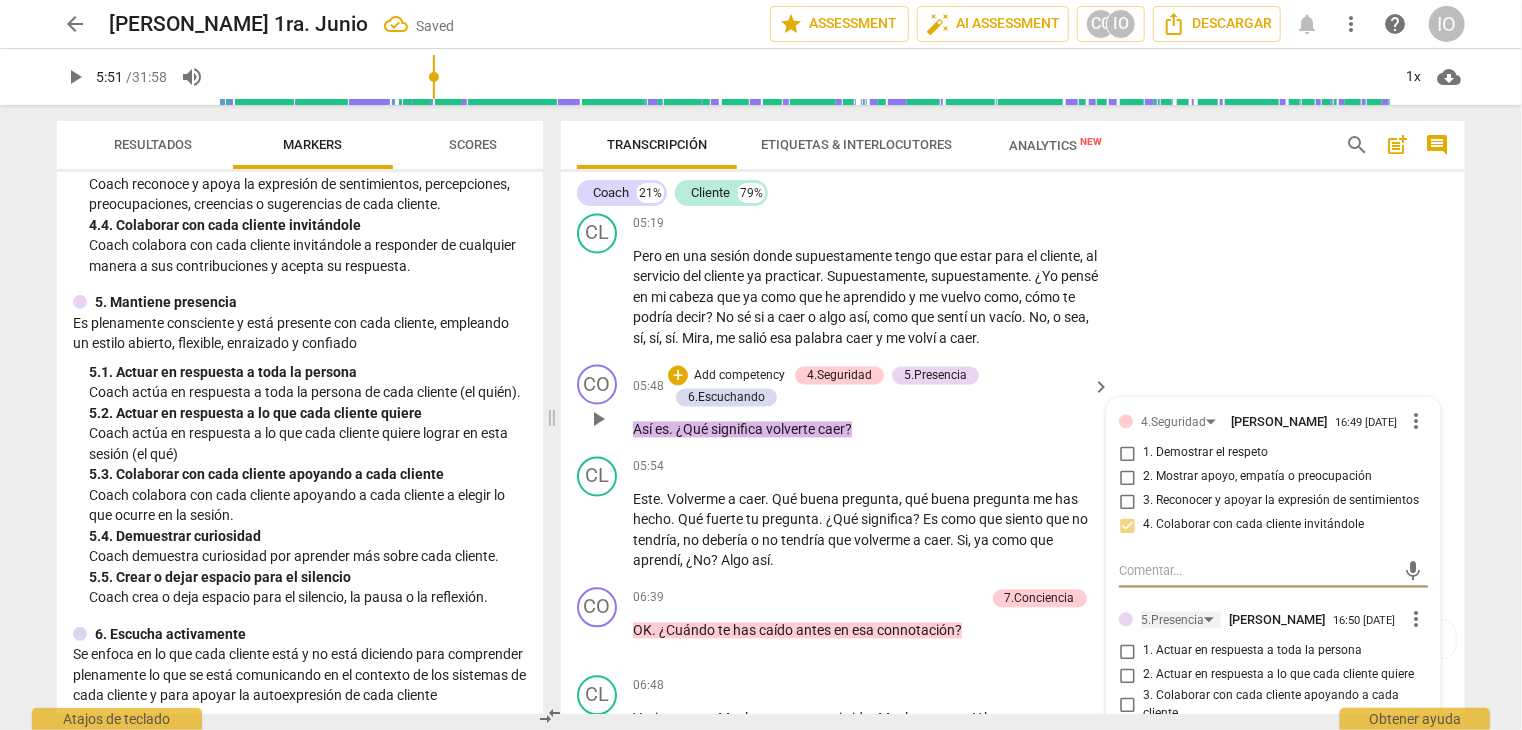scroll, scrollTop: 2215, scrollLeft: 0, axis: vertical 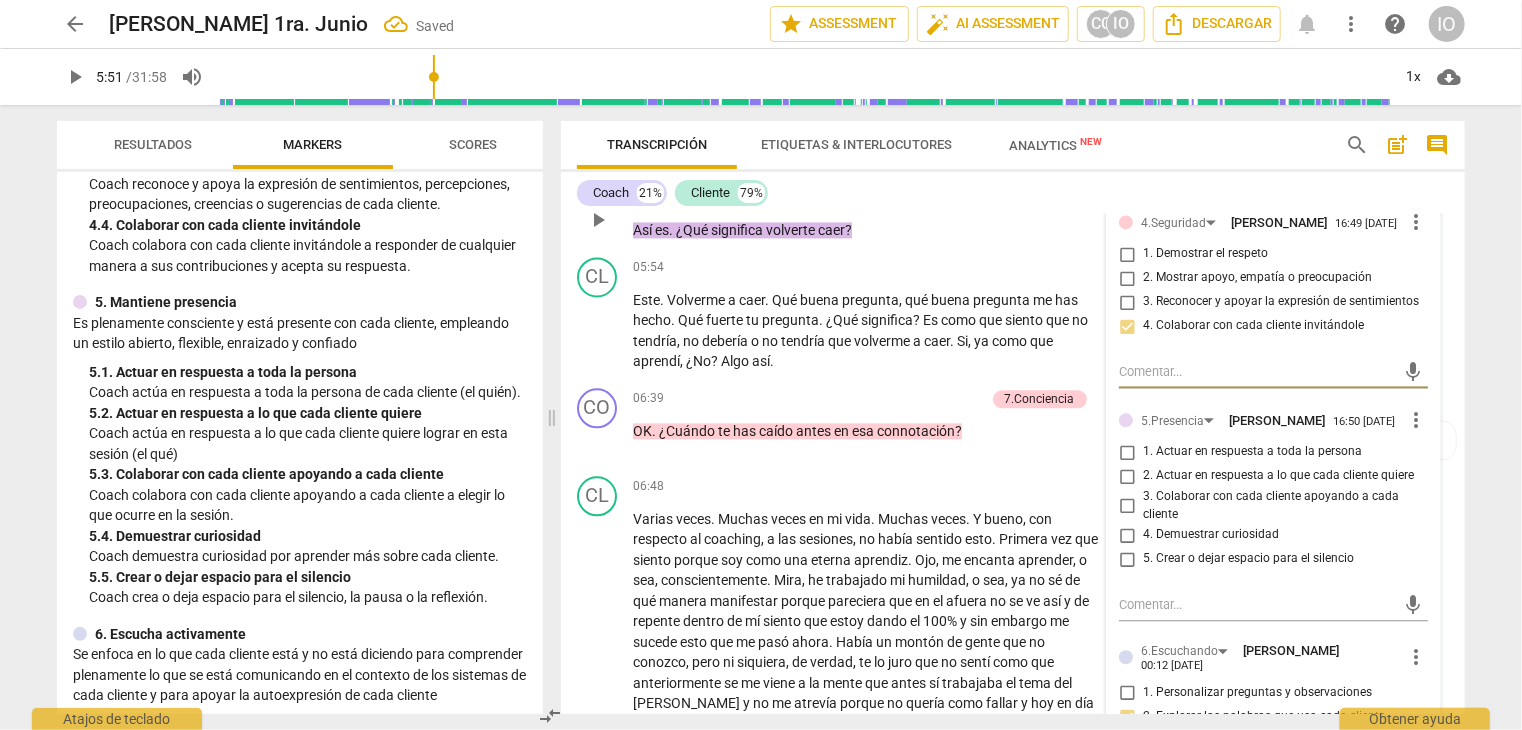 click on "1. Actuar en respuesta a toda la persona" at bounding box center [1127, 452] 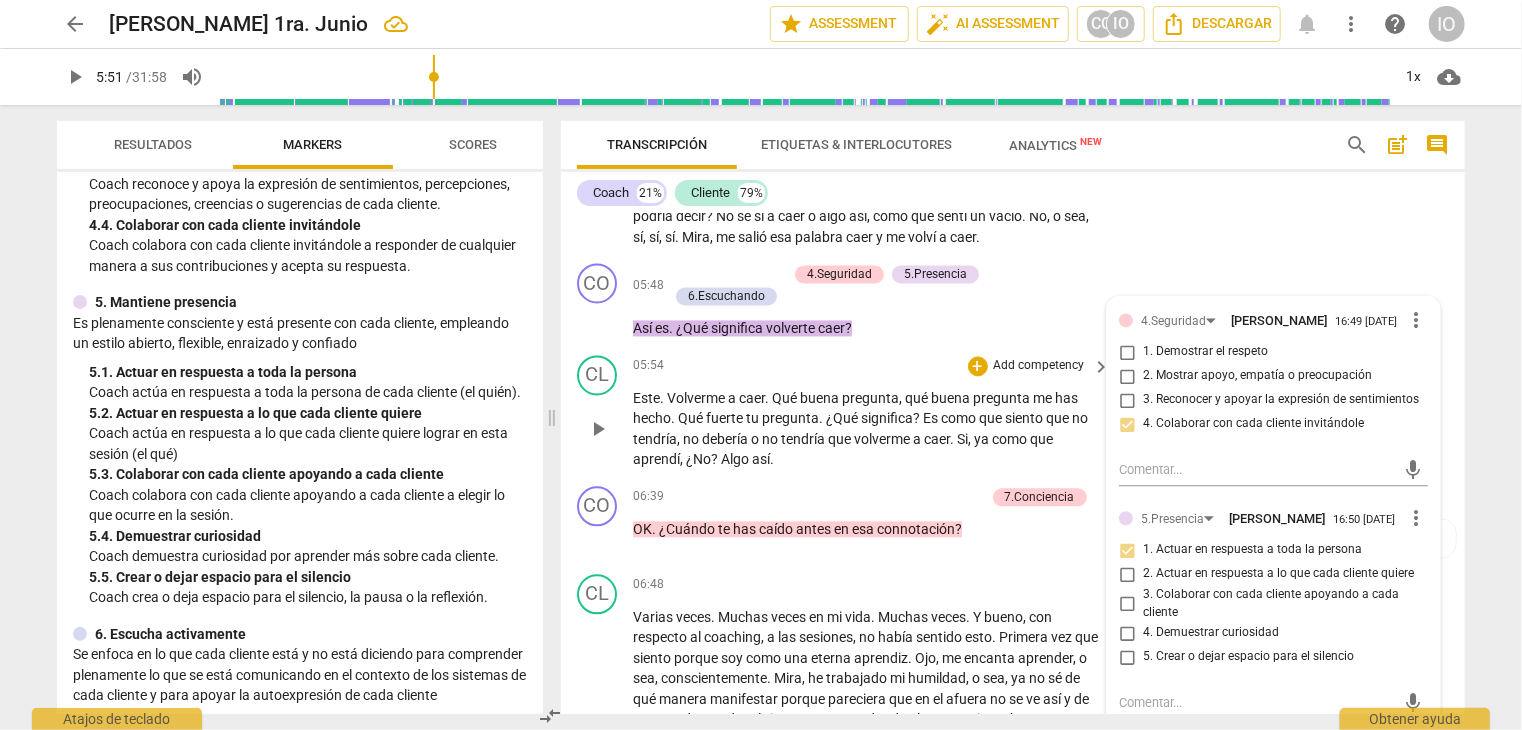 scroll, scrollTop: 2115, scrollLeft: 0, axis: vertical 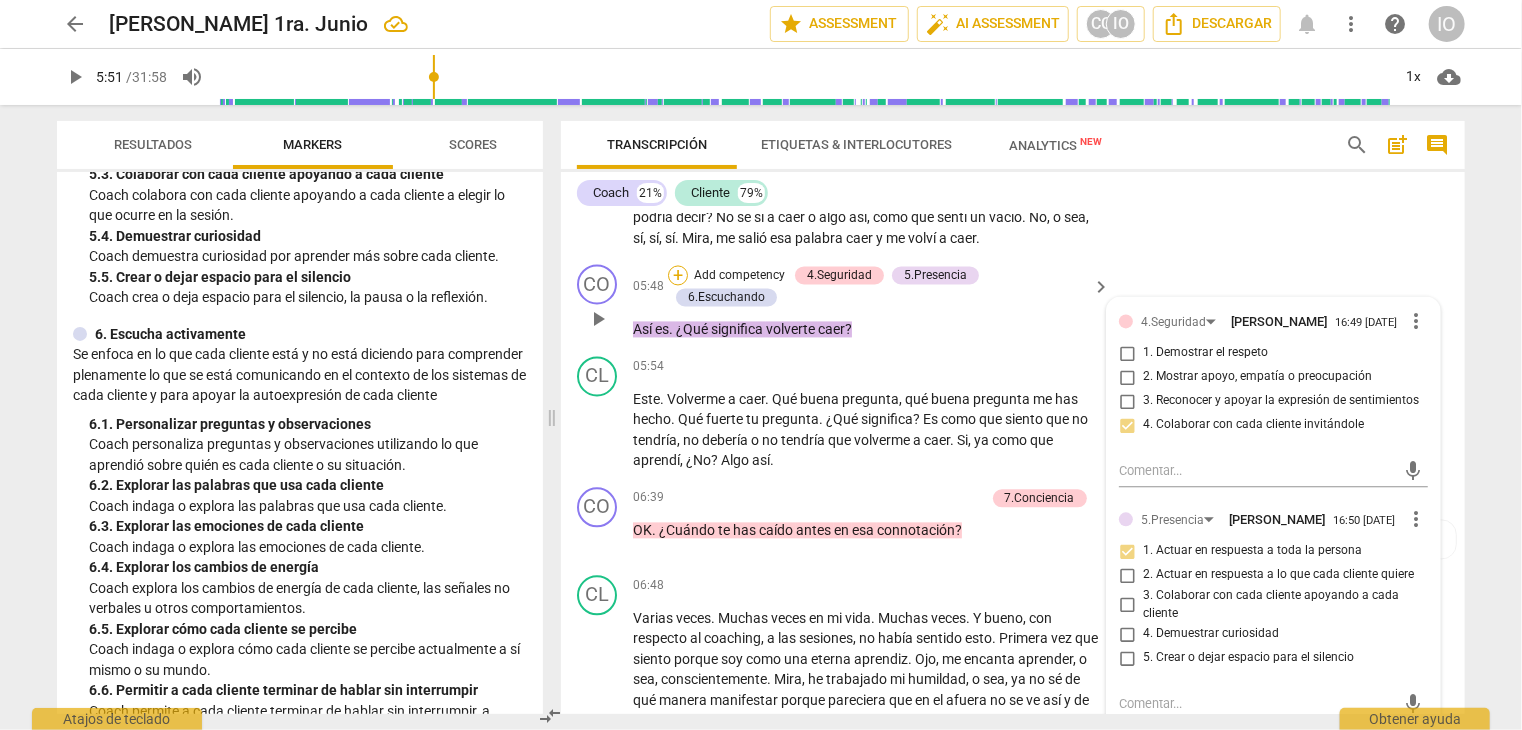 click on "+" at bounding box center (678, 276) 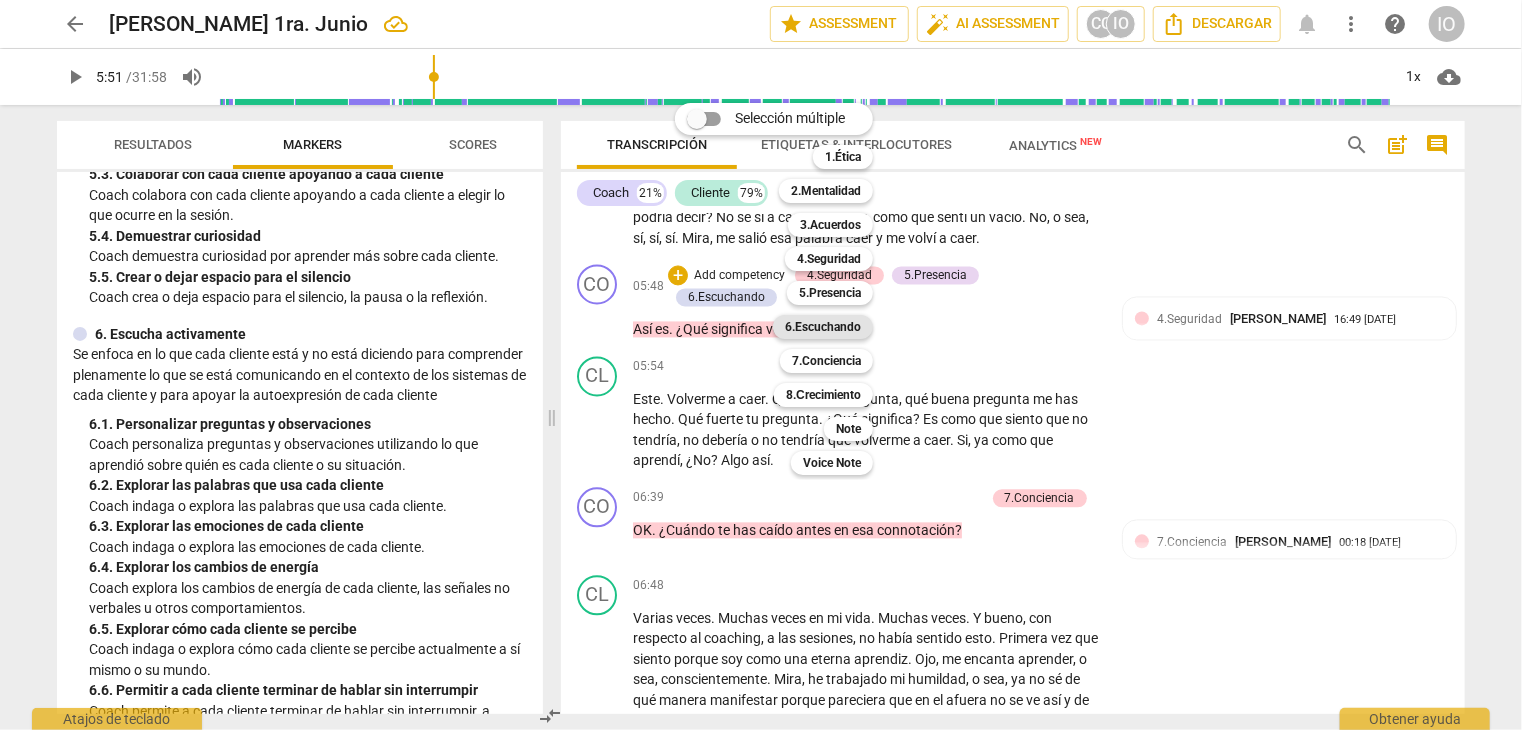 click on "6.Escuchando" at bounding box center [823, 327] 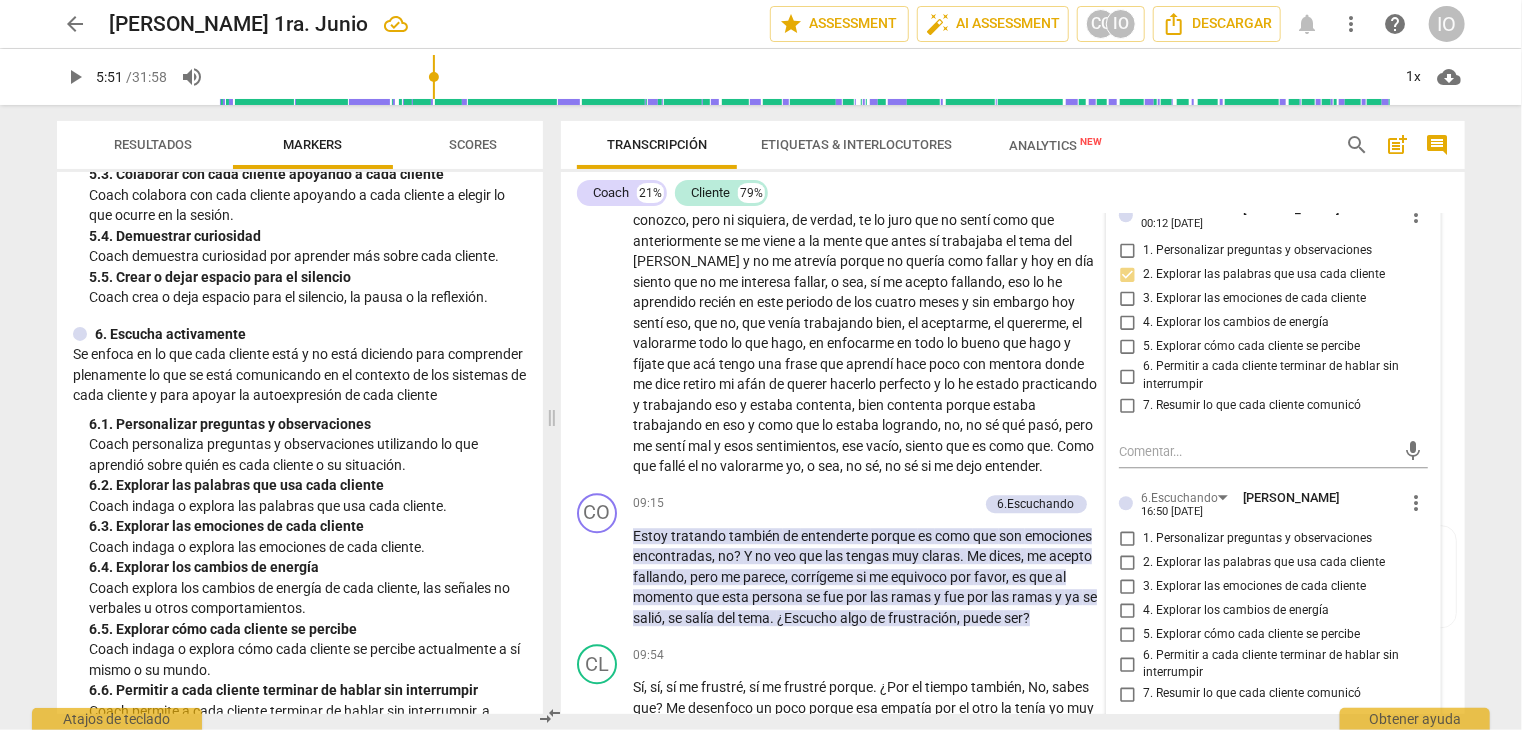 scroll, scrollTop: 2715, scrollLeft: 0, axis: vertical 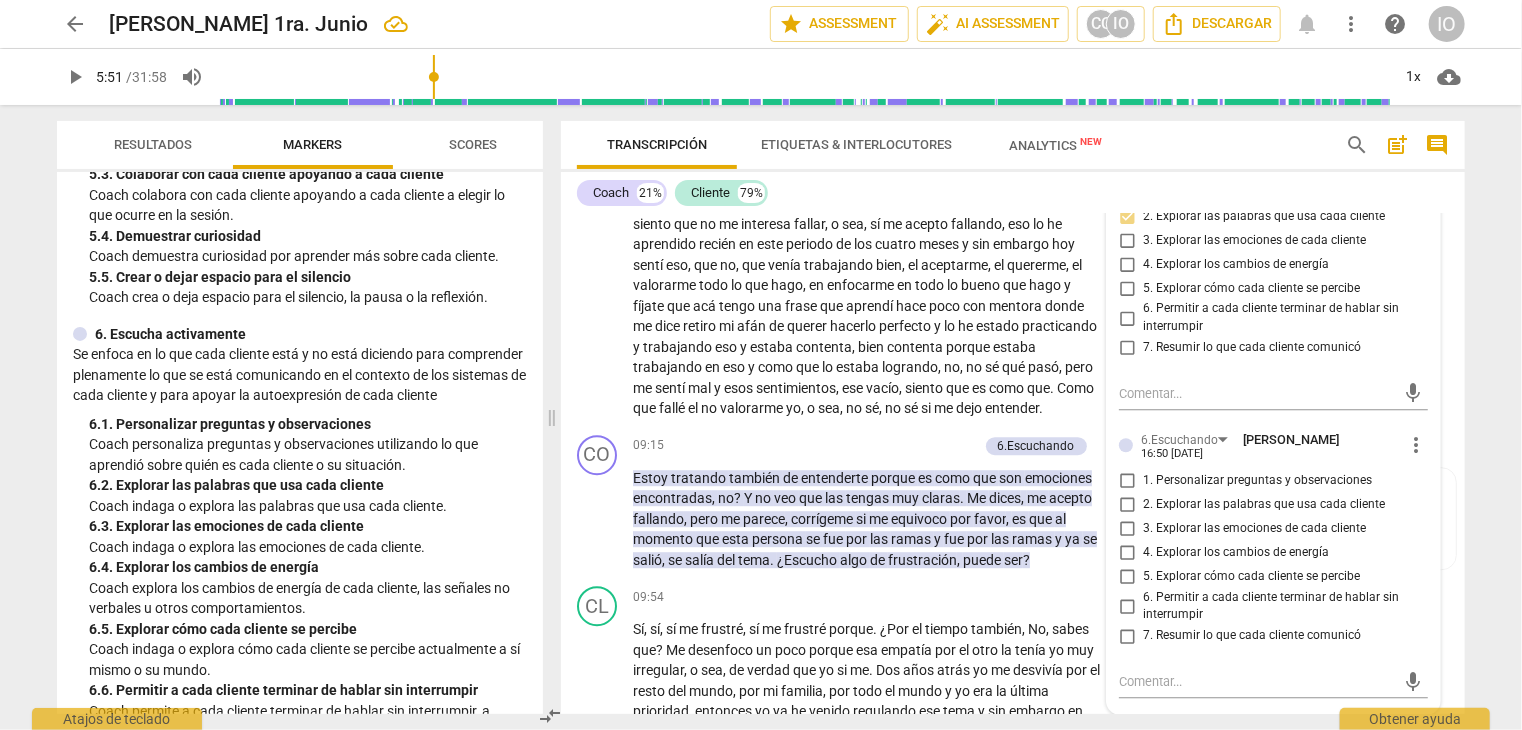 click on "2. Explorar las palabras que usa cada cliente" at bounding box center (1127, 505) 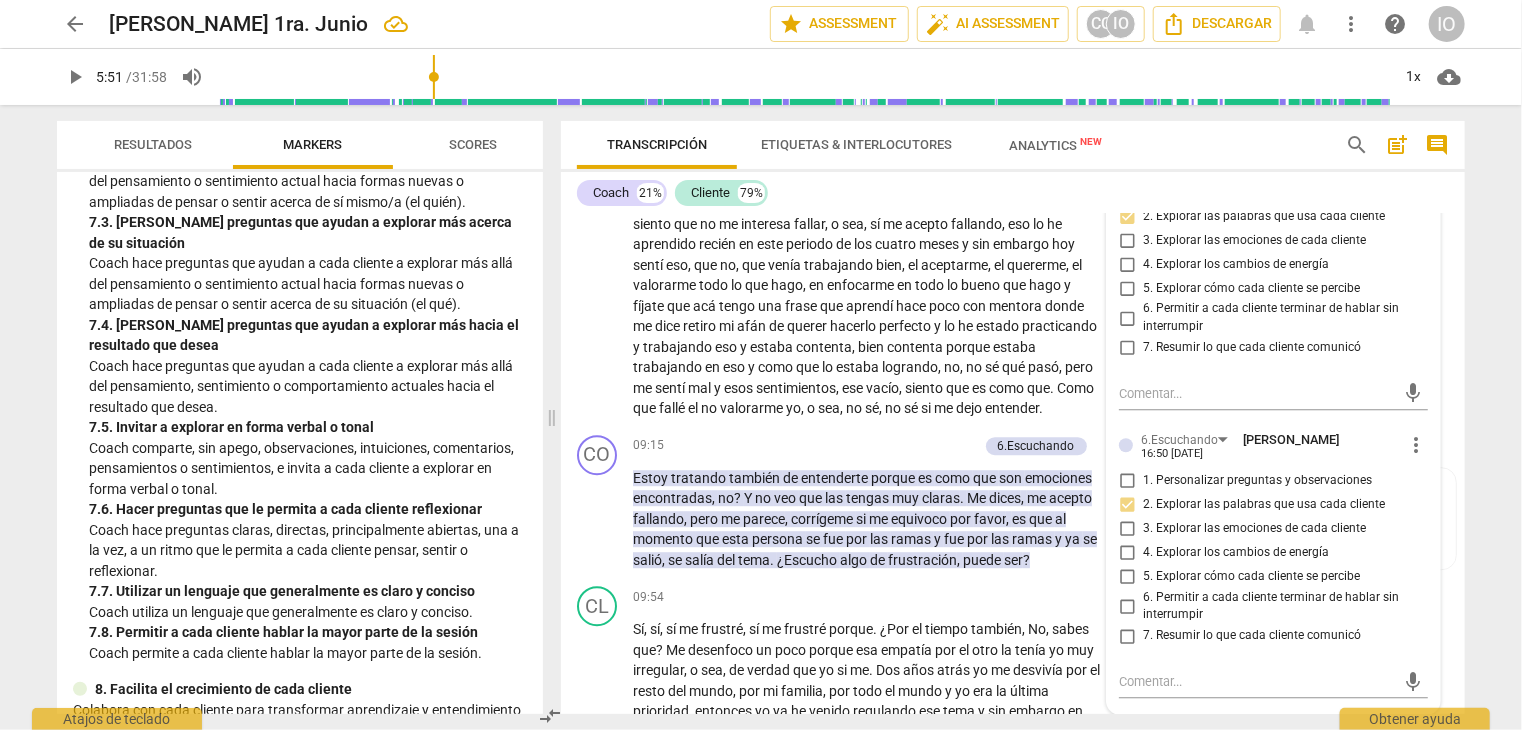 scroll, scrollTop: 2000, scrollLeft: 0, axis: vertical 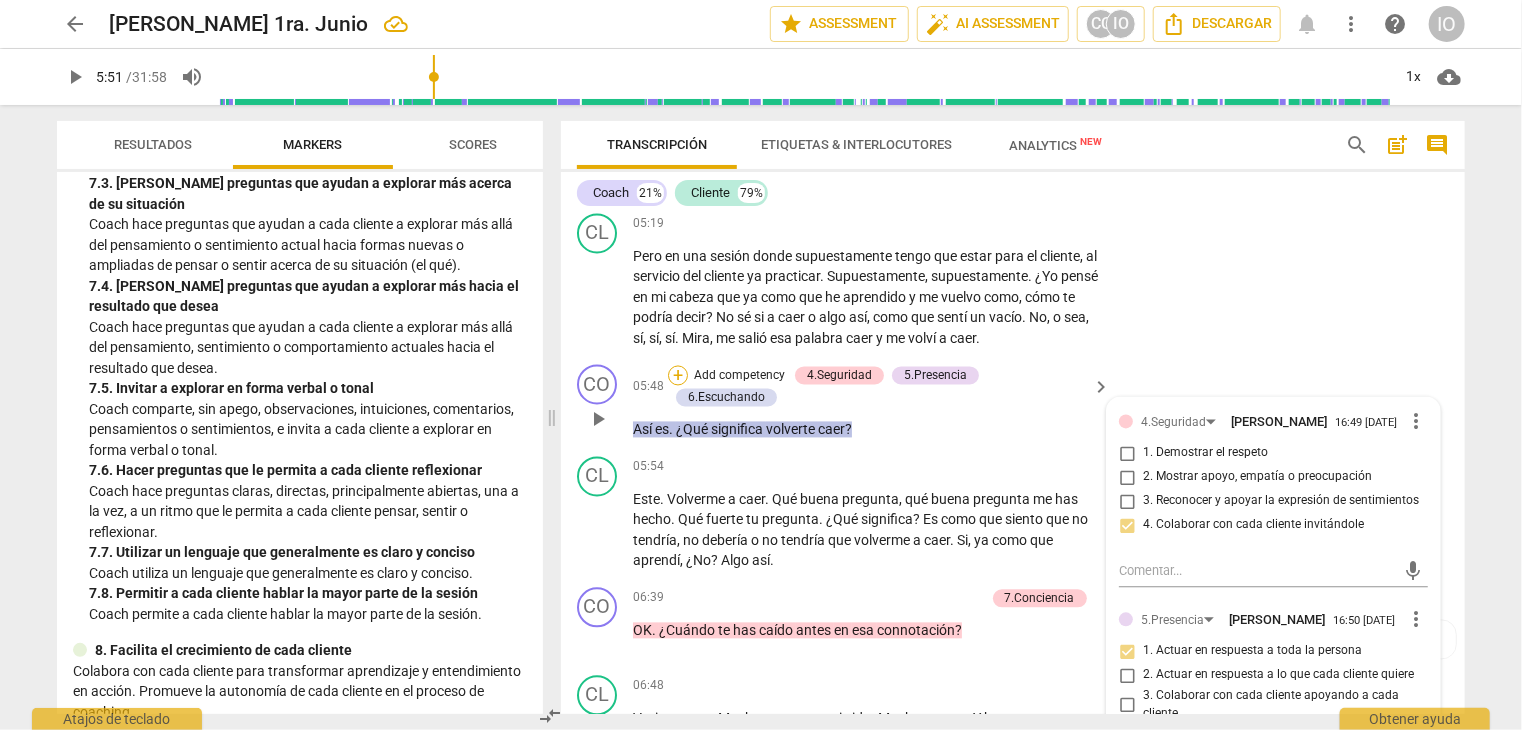 click on "+" at bounding box center [678, 376] 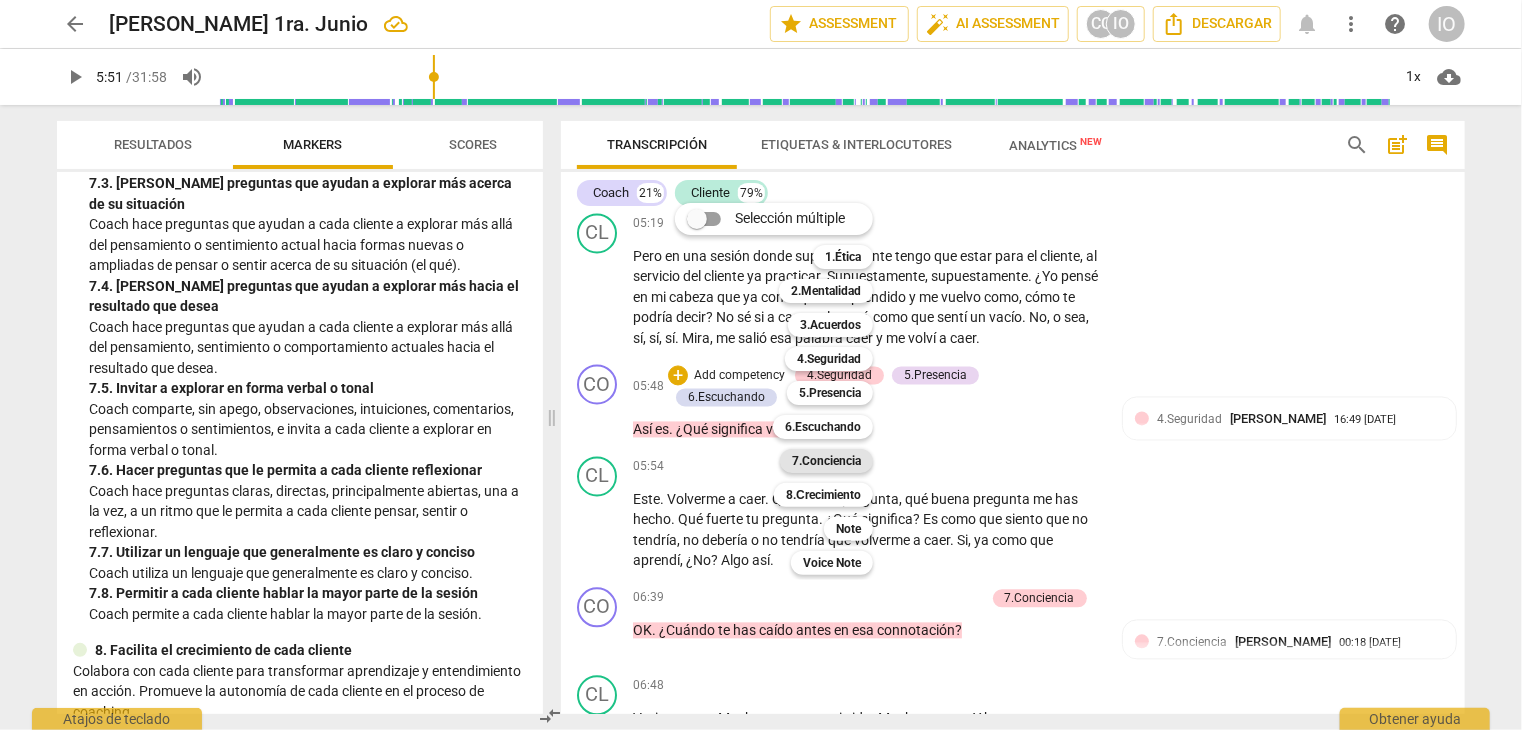click on "7.Conciencia" at bounding box center [826, 461] 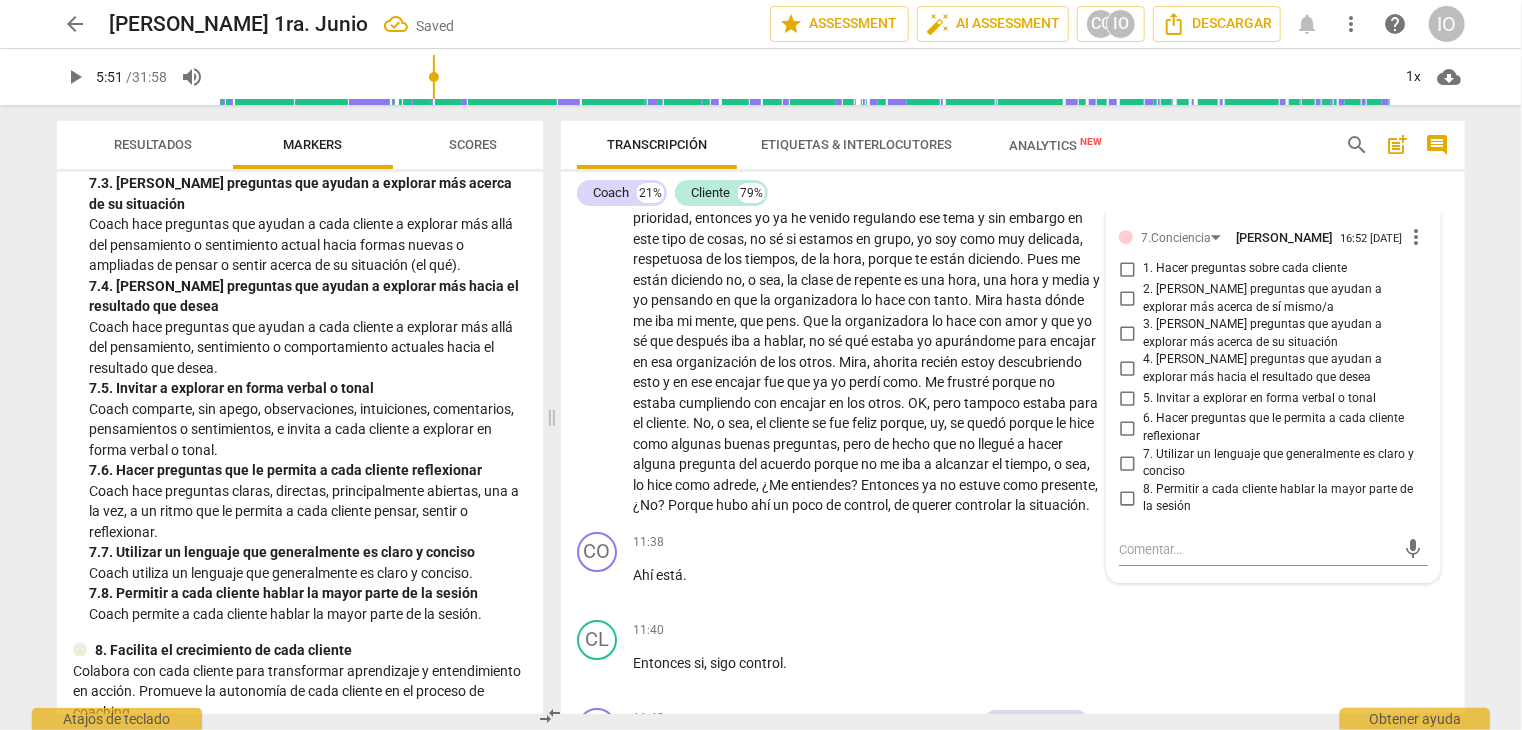 scroll, scrollTop: 3215, scrollLeft: 0, axis: vertical 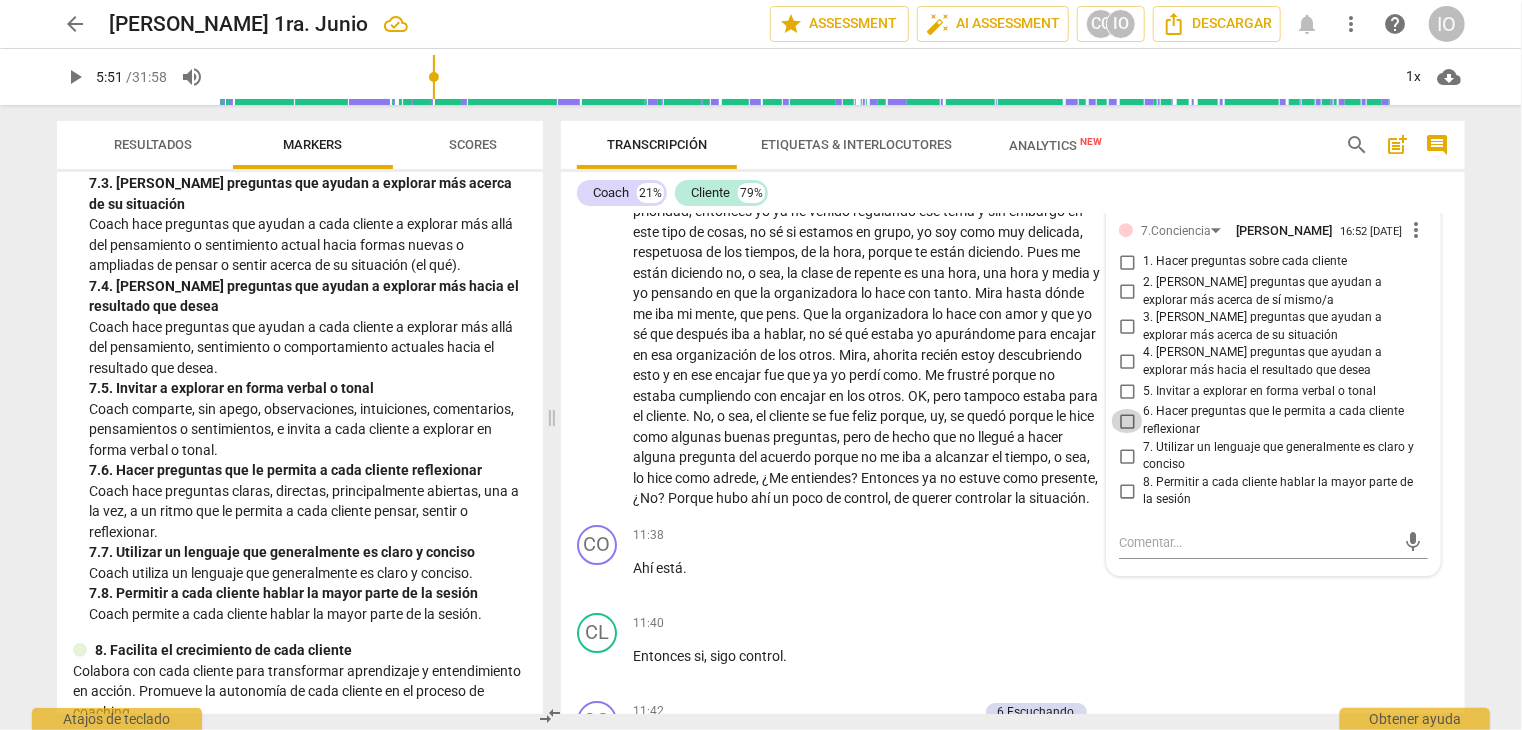 click on "6. Hacer preguntas que le permita a cada cliente reflexionar" at bounding box center [1127, 421] 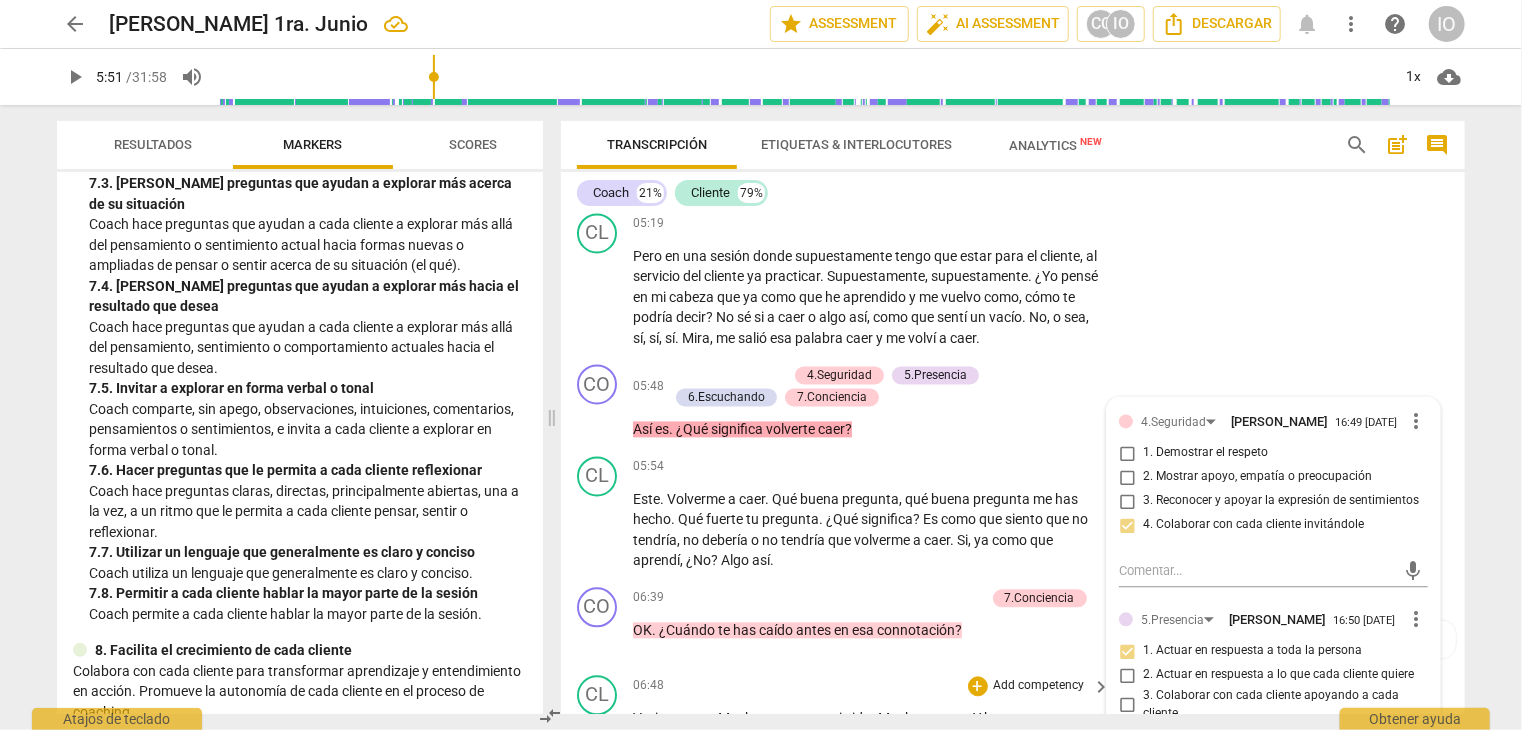 scroll, scrollTop: 2115, scrollLeft: 0, axis: vertical 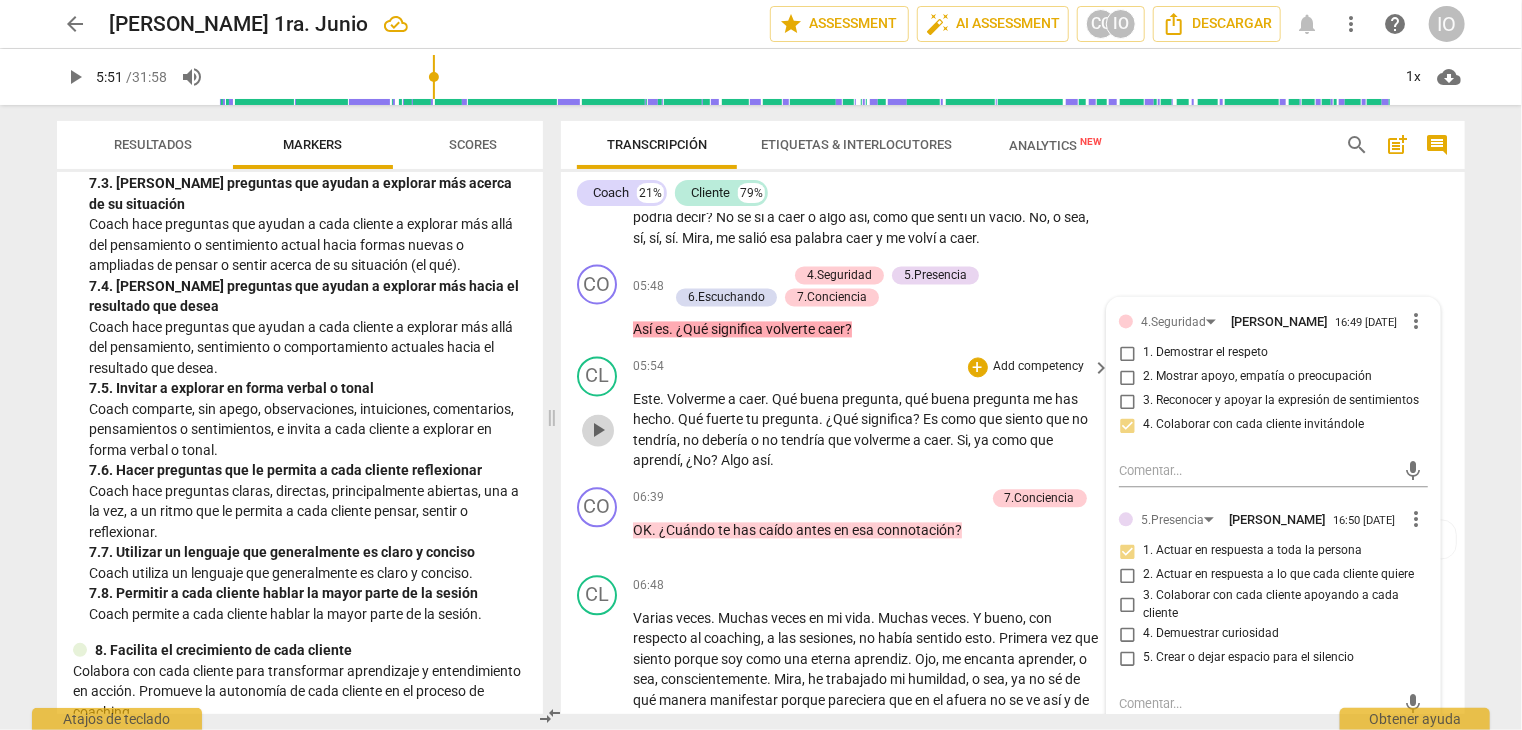 click on "play_arrow" at bounding box center [598, 431] 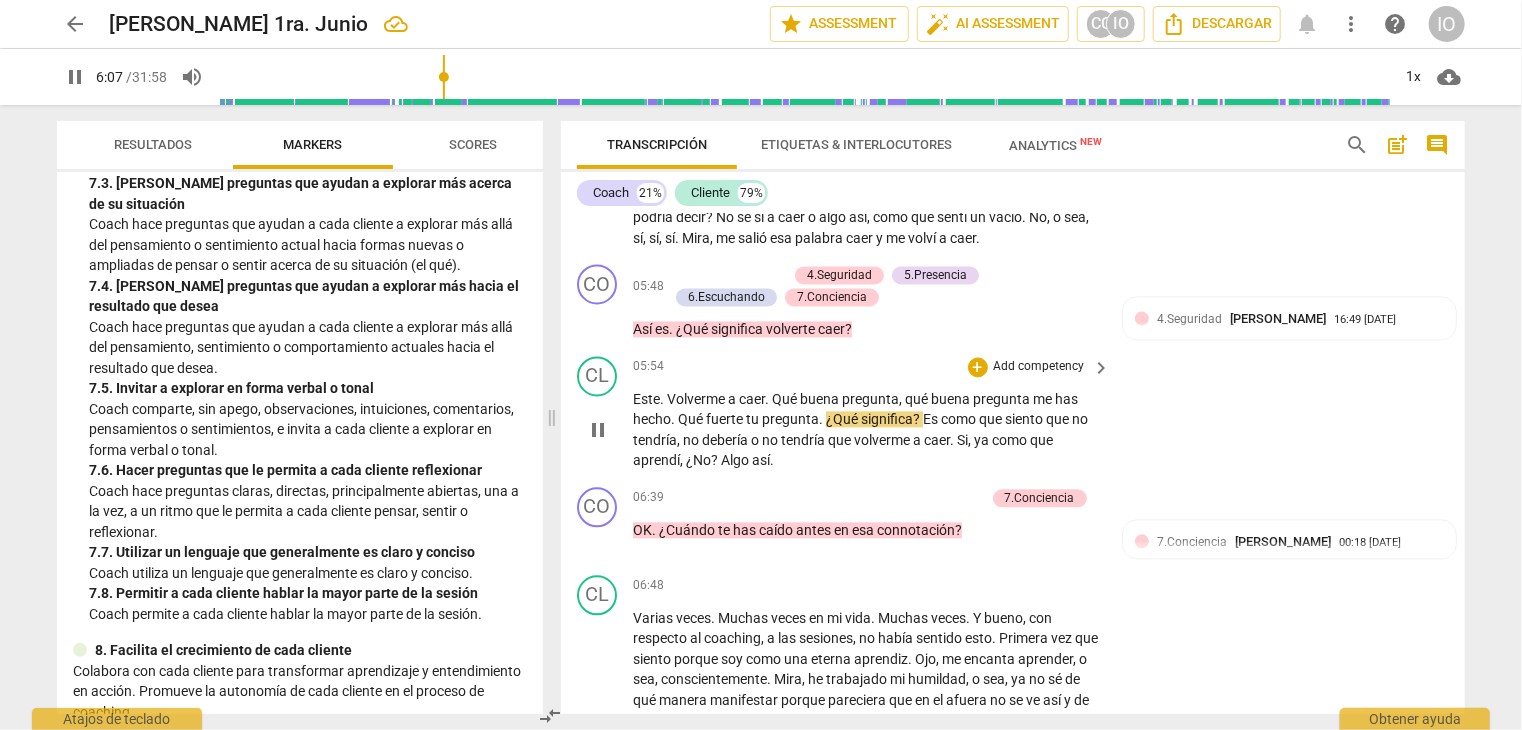 click on "pause" at bounding box center [598, 431] 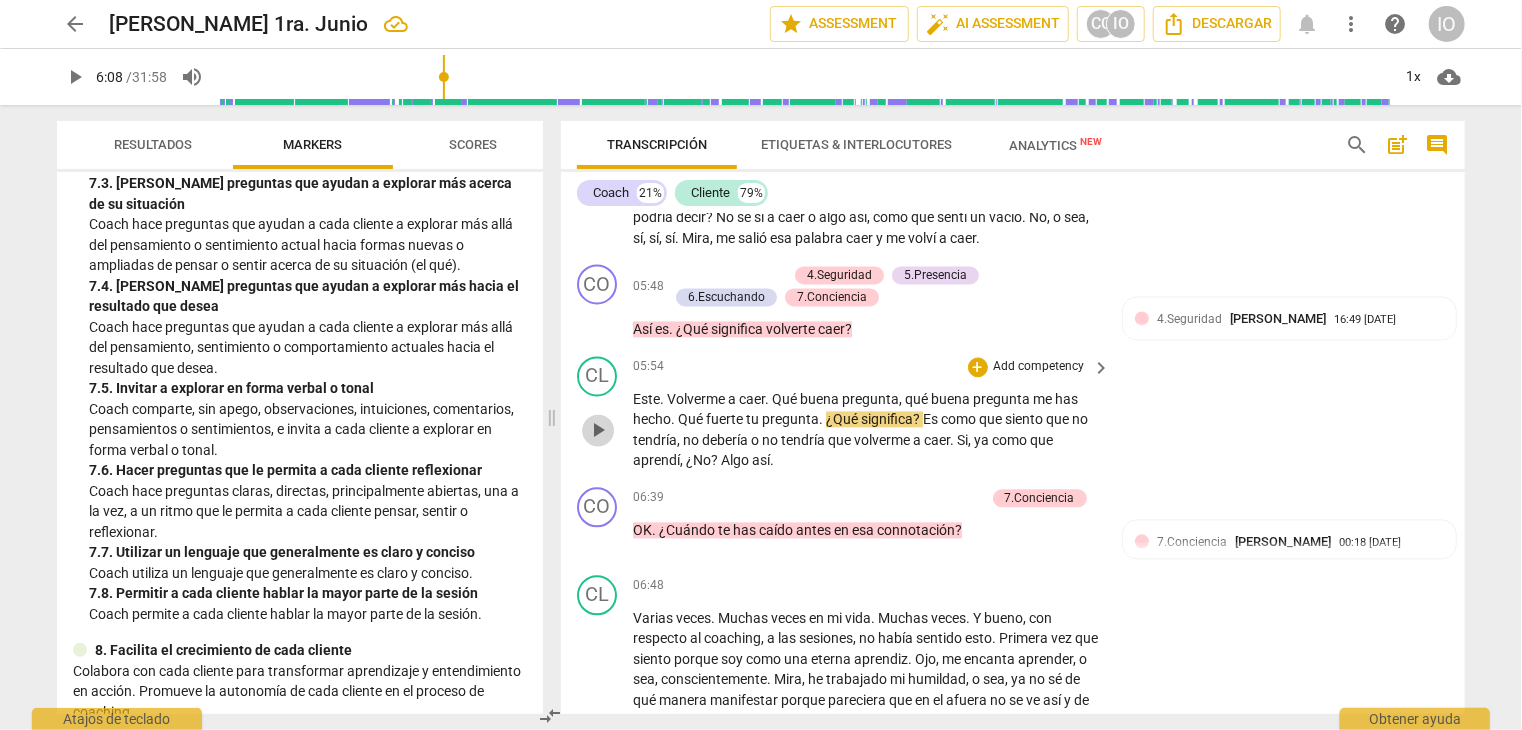 click on "play_arrow" at bounding box center [598, 431] 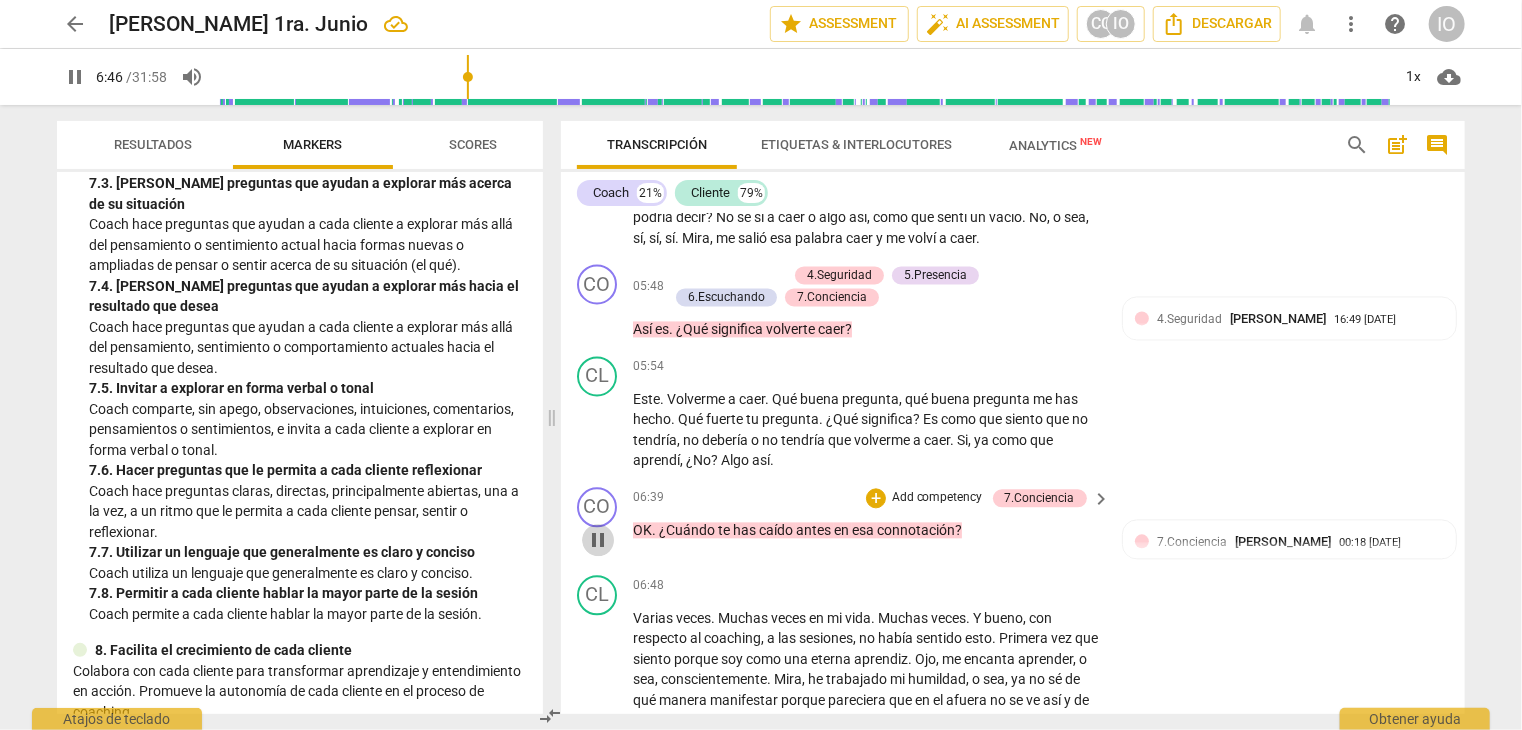click on "pause" at bounding box center (598, 541) 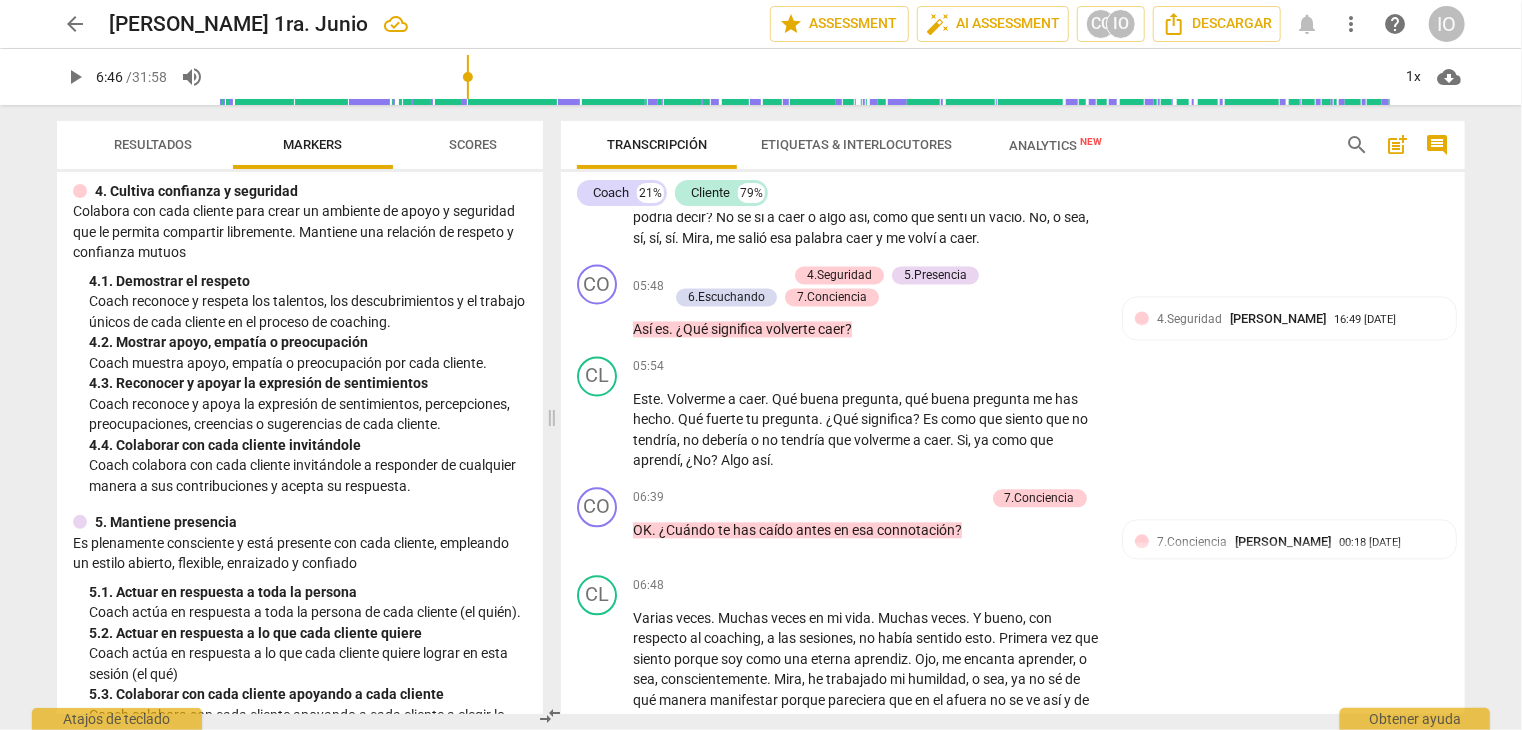 scroll, scrollTop: 500, scrollLeft: 0, axis: vertical 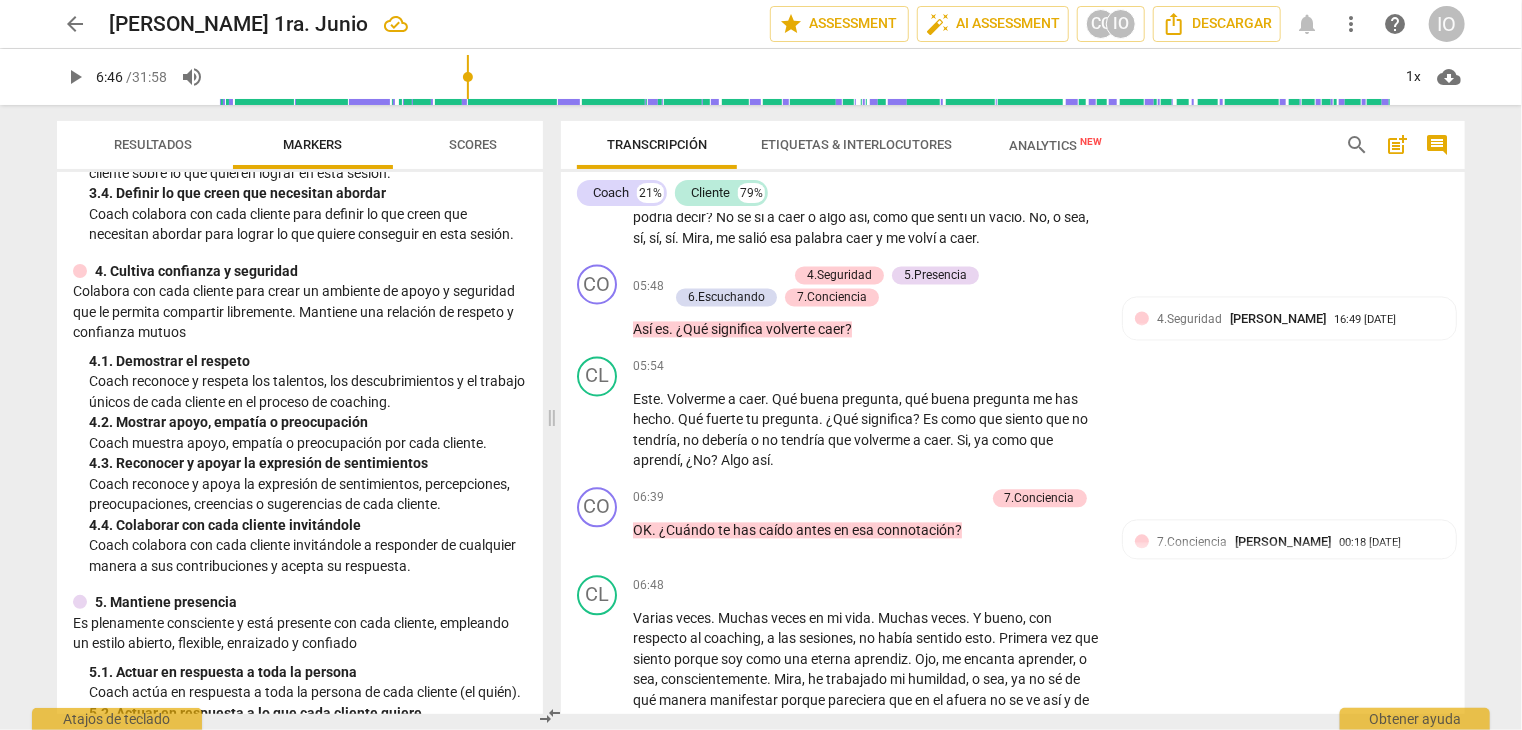 type on "407" 